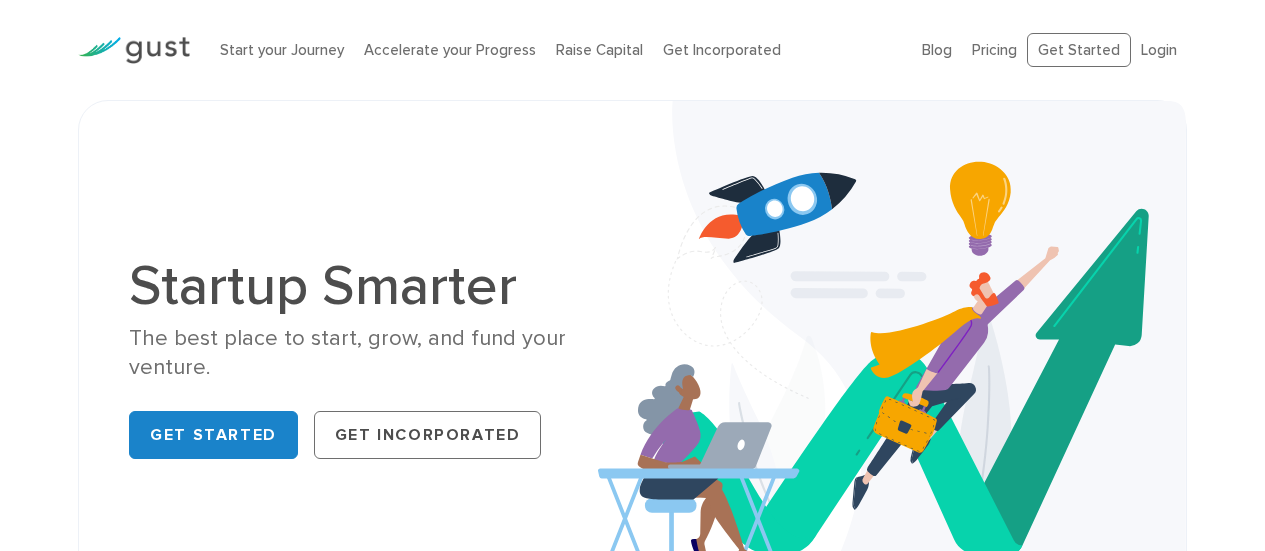 scroll, scrollTop: 0, scrollLeft: 0, axis: both 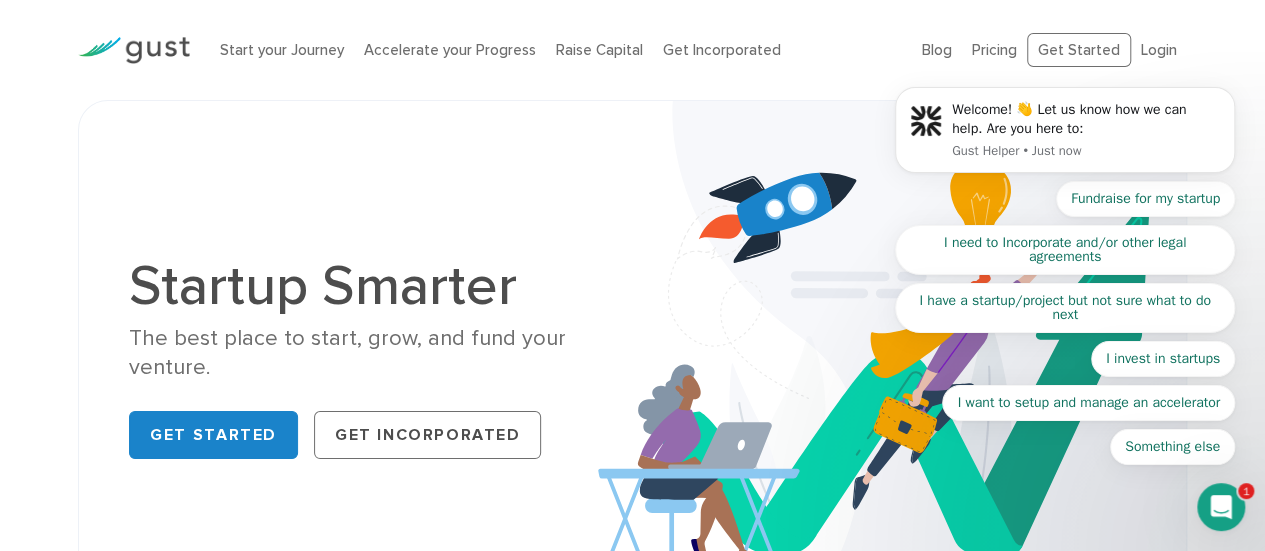 click on "Startup Smarter
The best place to start, grow, and fund your venture.
Get Started
Get Incorporated" at bounding box center [632, 362] 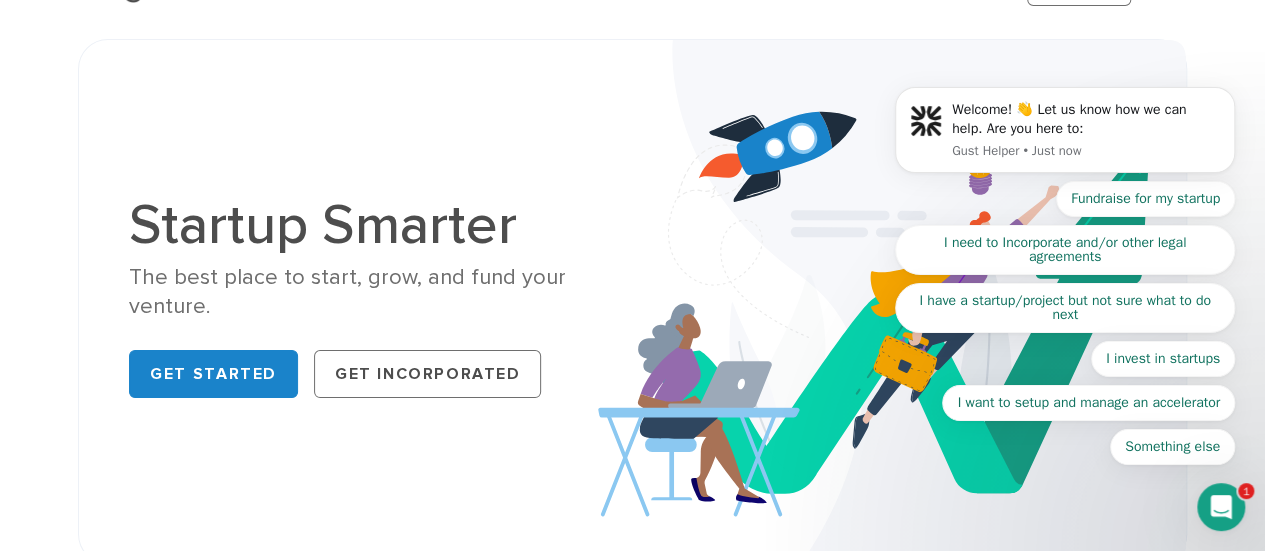 scroll, scrollTop: 0, scrollLeft: 0, axis: both 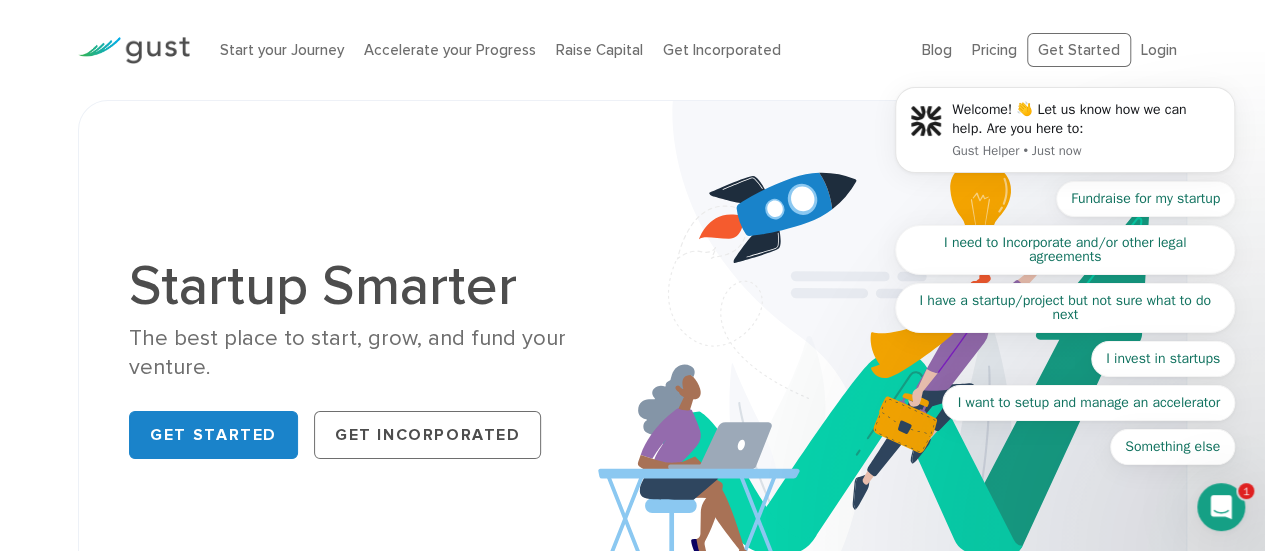 click at bounding box center [892, 362] 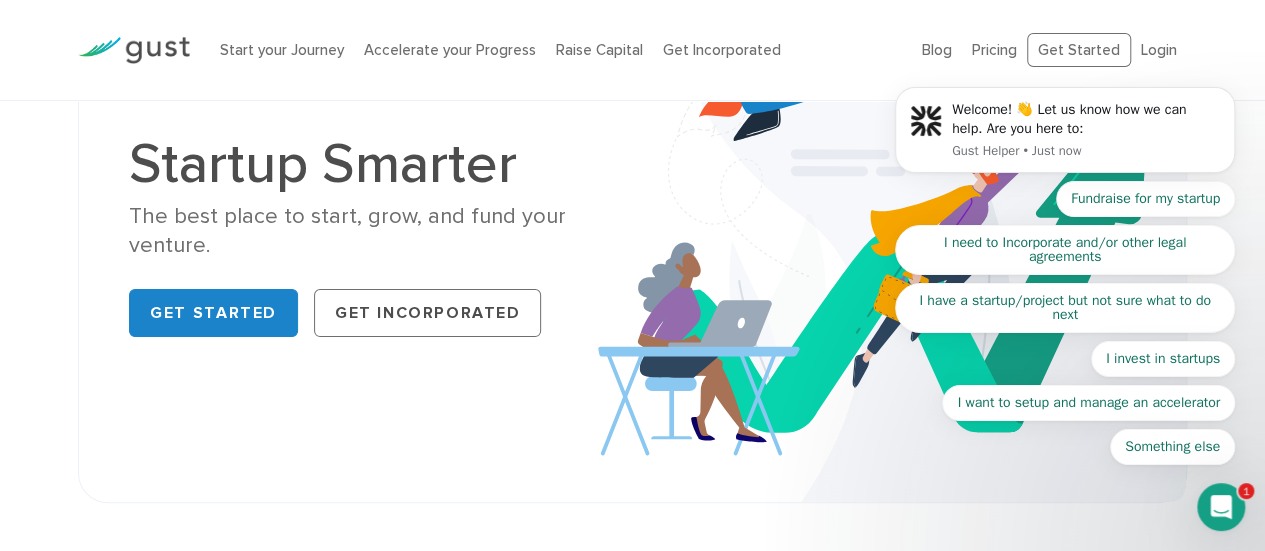 scroll, scrollTop: 0, scrollLeft: 0, axis: both 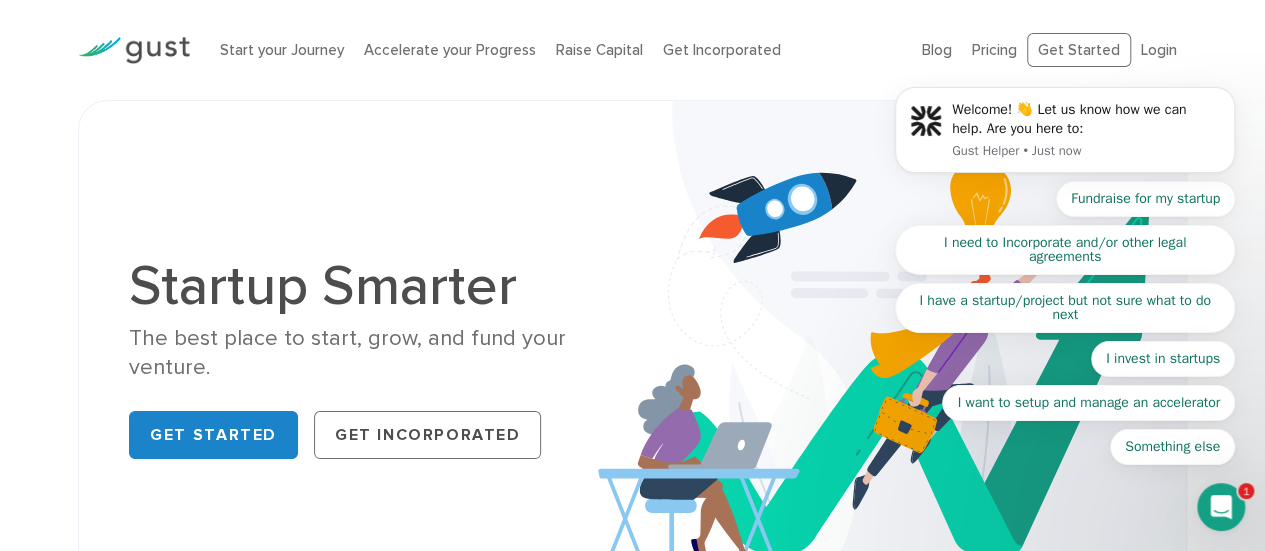 click at bounding box center [1221, 507] 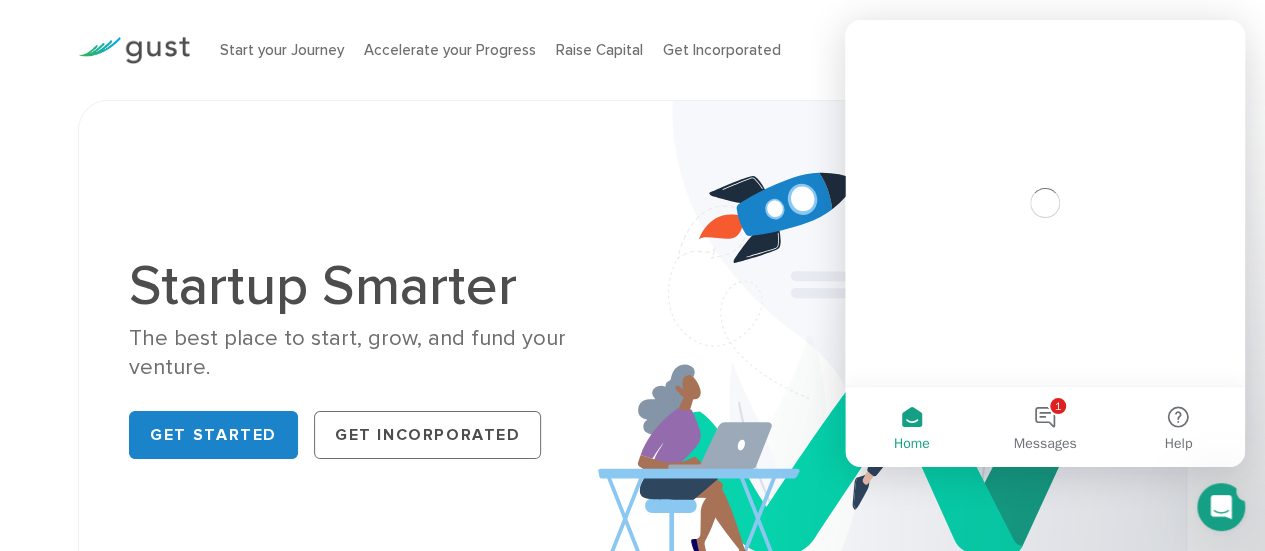 scroll, scrollTop: 0, scrollLeft: 0, axis: both 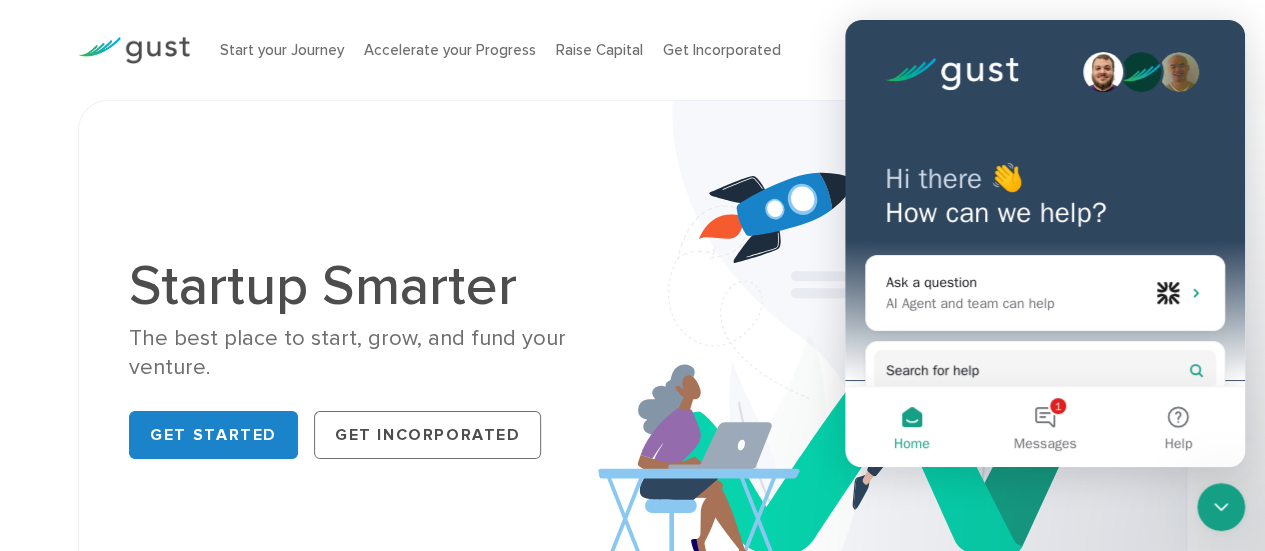 click 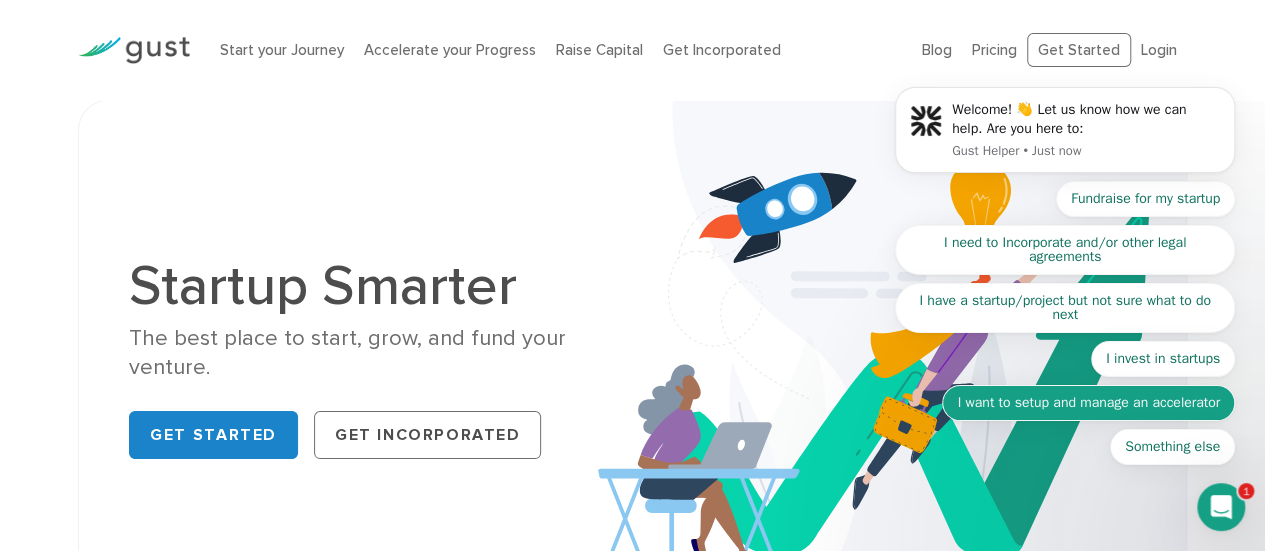 scroll, scrollTop: 0, scrollLeft: 0, axis: both 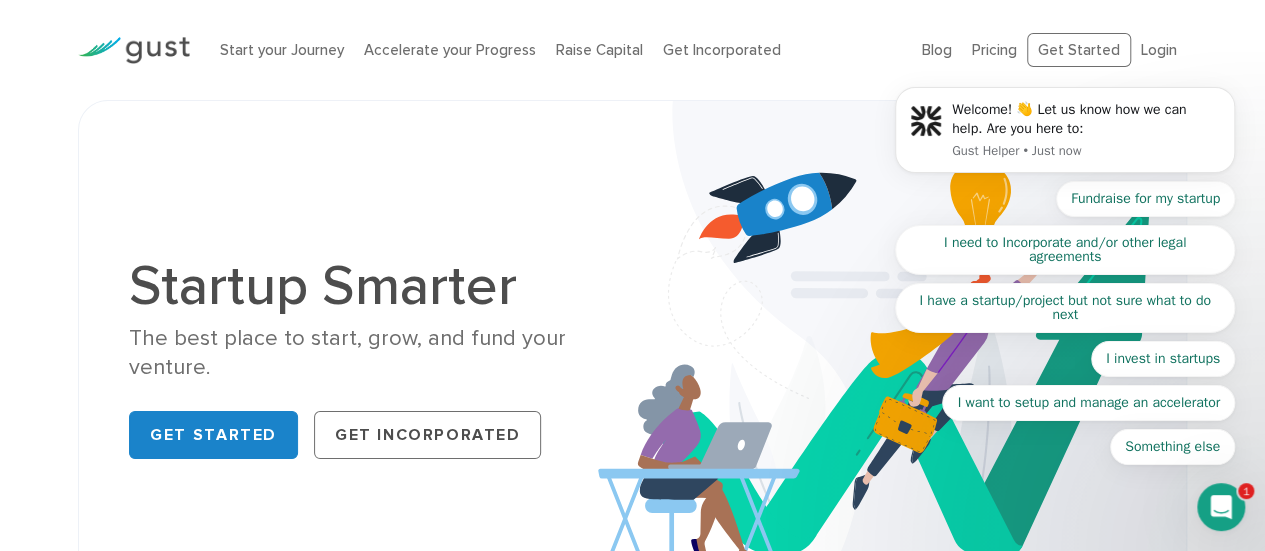 click at bounding box center [892, 362] 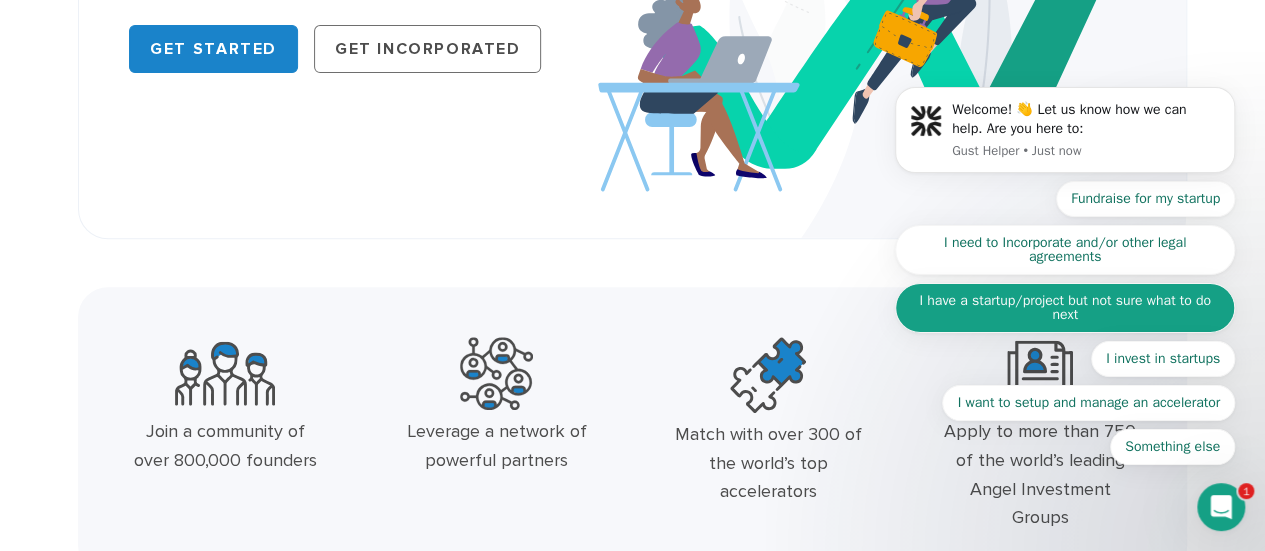 scroll, scrollTop: 600, scrollLeft: 0, axis: vertical 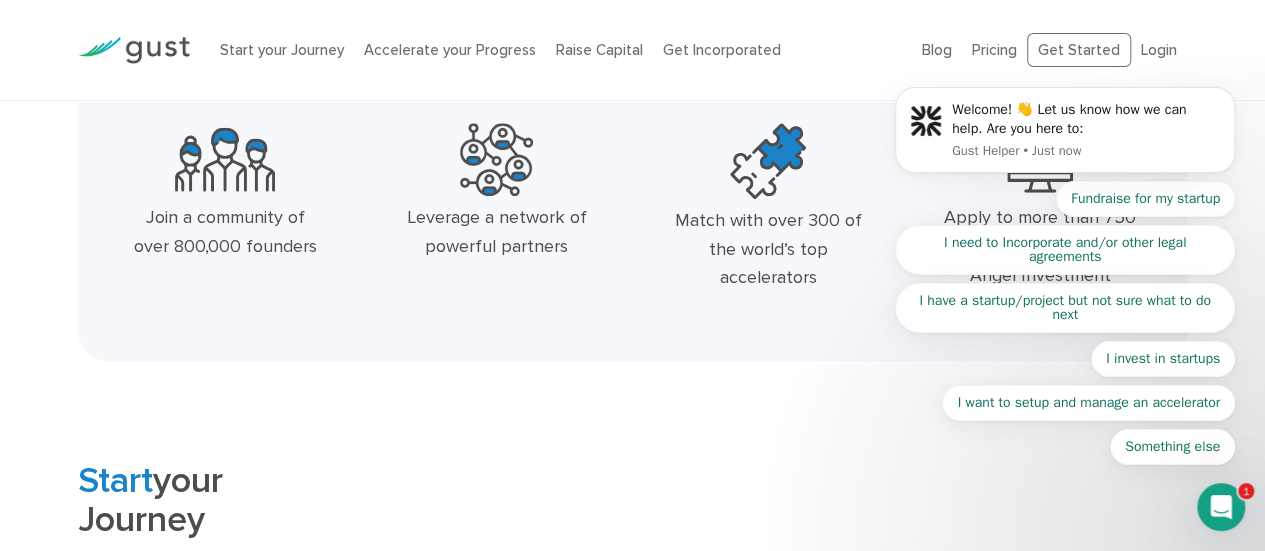 drag, startPoint x: 1216, startPoint y: 522, endPoint x: 1226, endPoint y: 516, distance: 11.661903 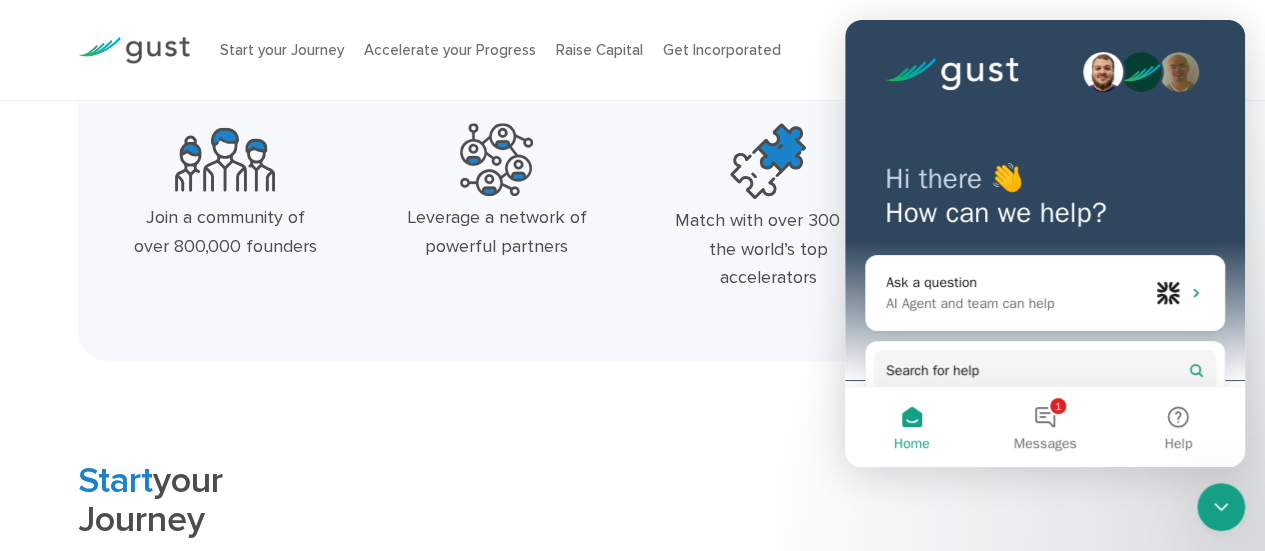 drag, startPoint x: 1229, startPoint y: 510, endPoint x: 1242, endPoint y: 513, distance: 13.341664 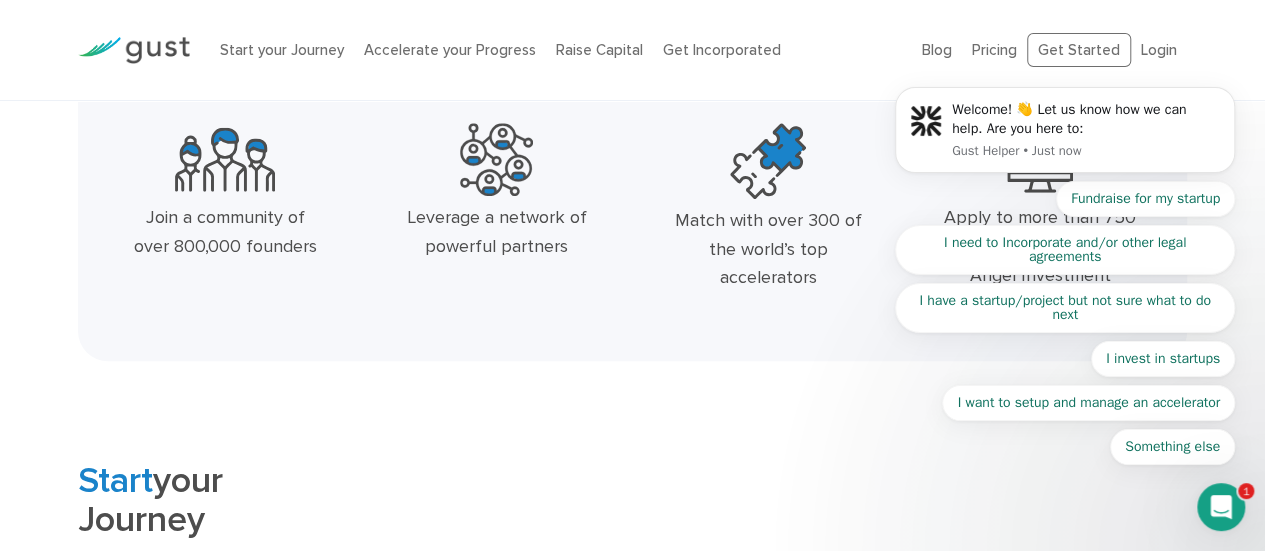 scroll, scrollTop: 0, scrollLeft: 0, axis: both 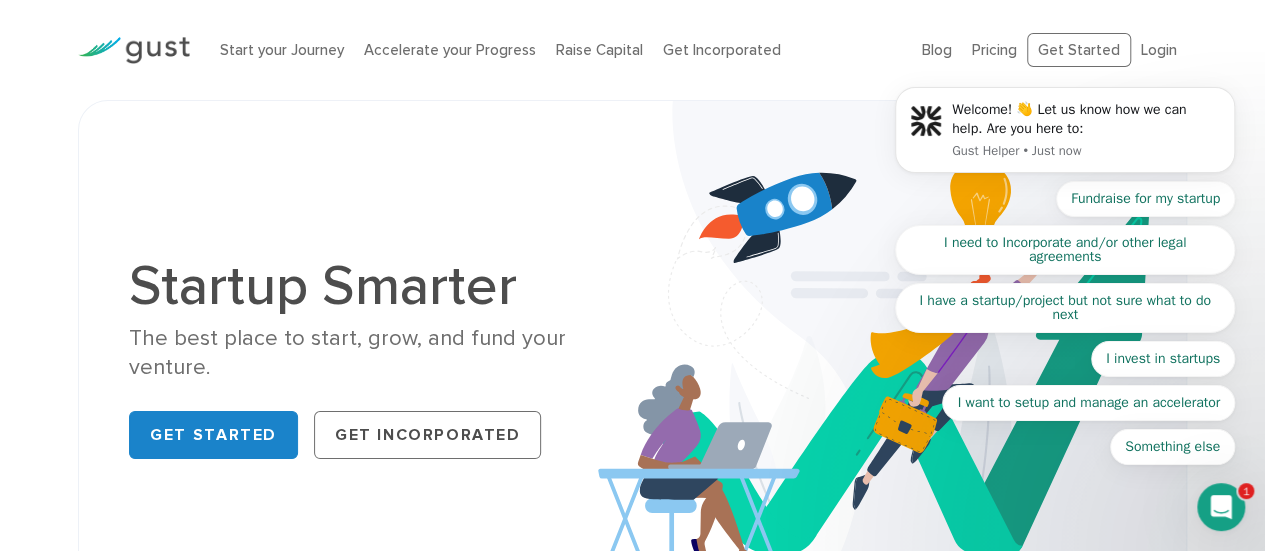 click on "The best place to start, grow, and fund your venture." at bounding box center [373, 353] 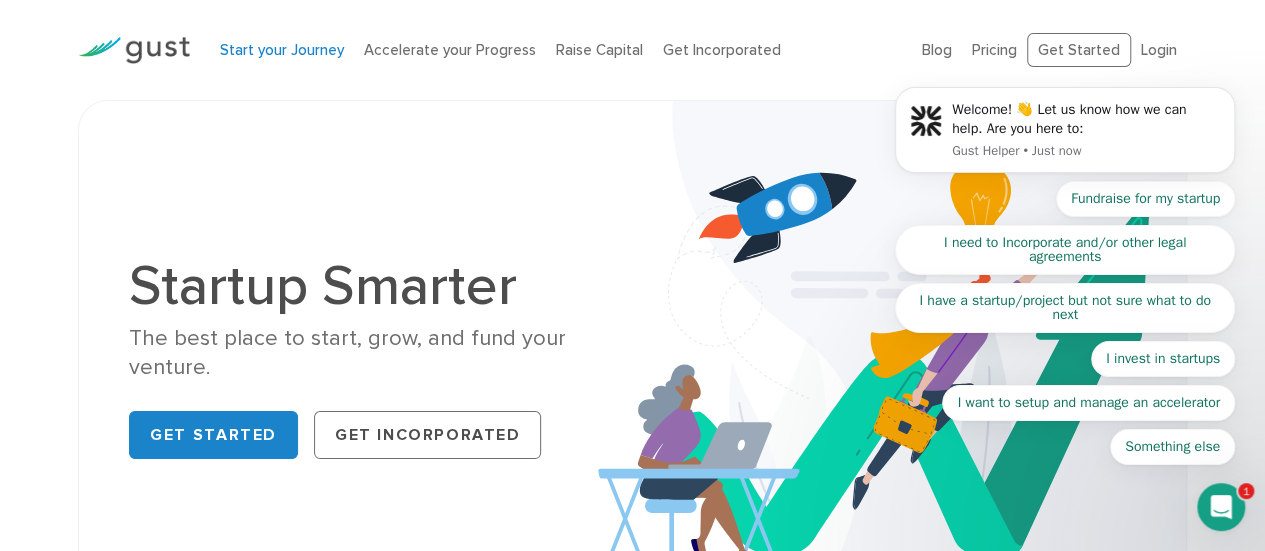 click on "Start your Journey" at bounding box center [282, 50] 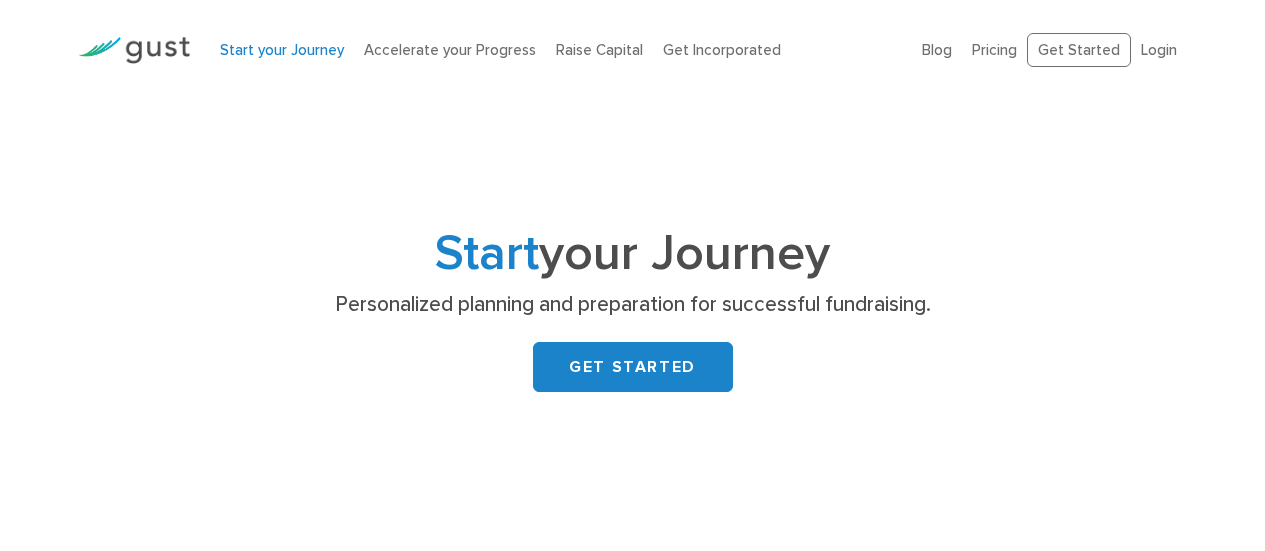 scroll, scrollTop: 0, scrollLeft: 0, axis: both 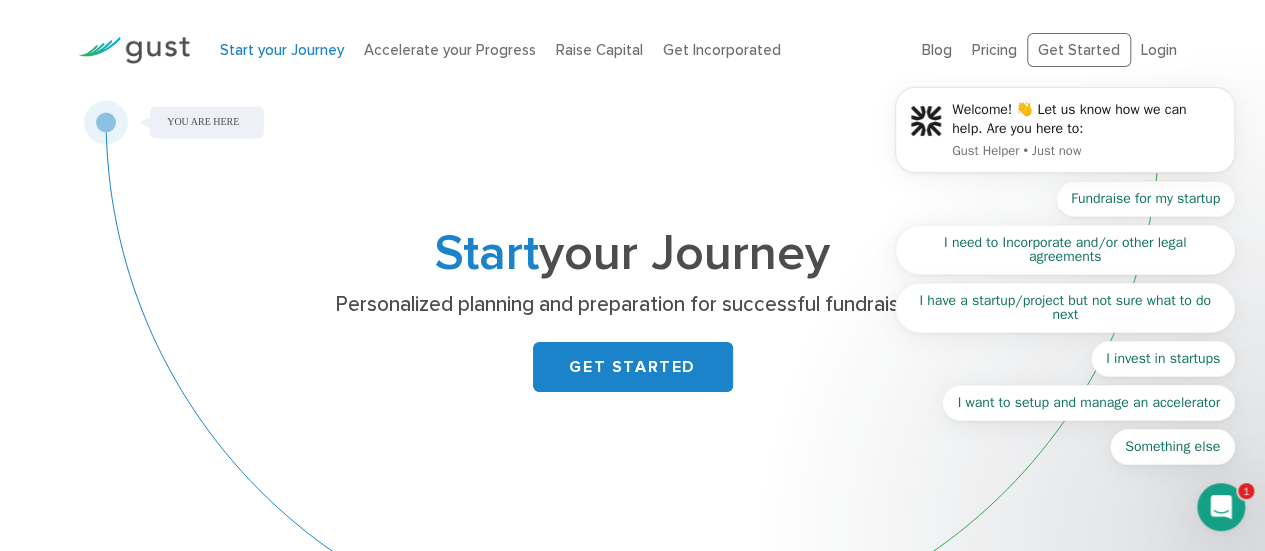 click at bounding box center [1221, 507] 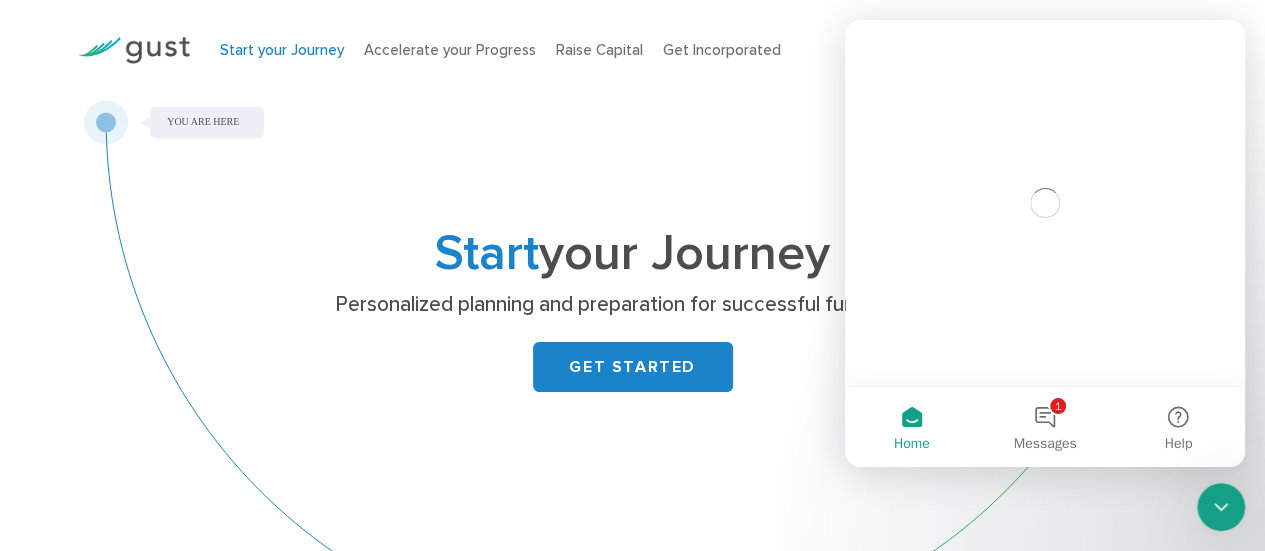 scroll, scrollTop: 0, scrollLeft: 0, axis: both 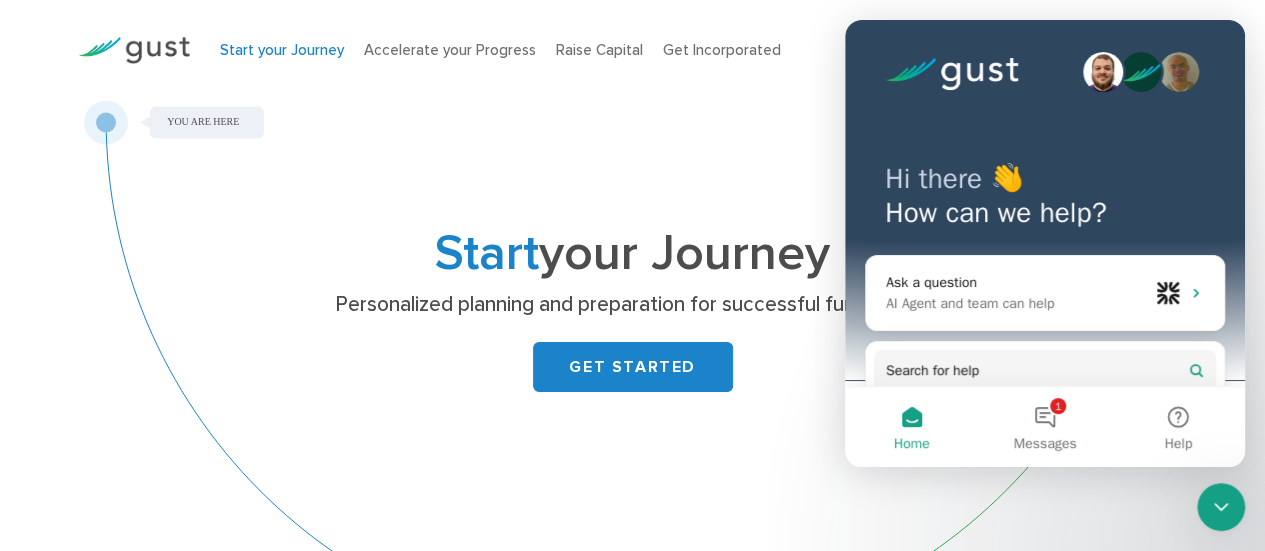 click at bounding box center (1221, 507) 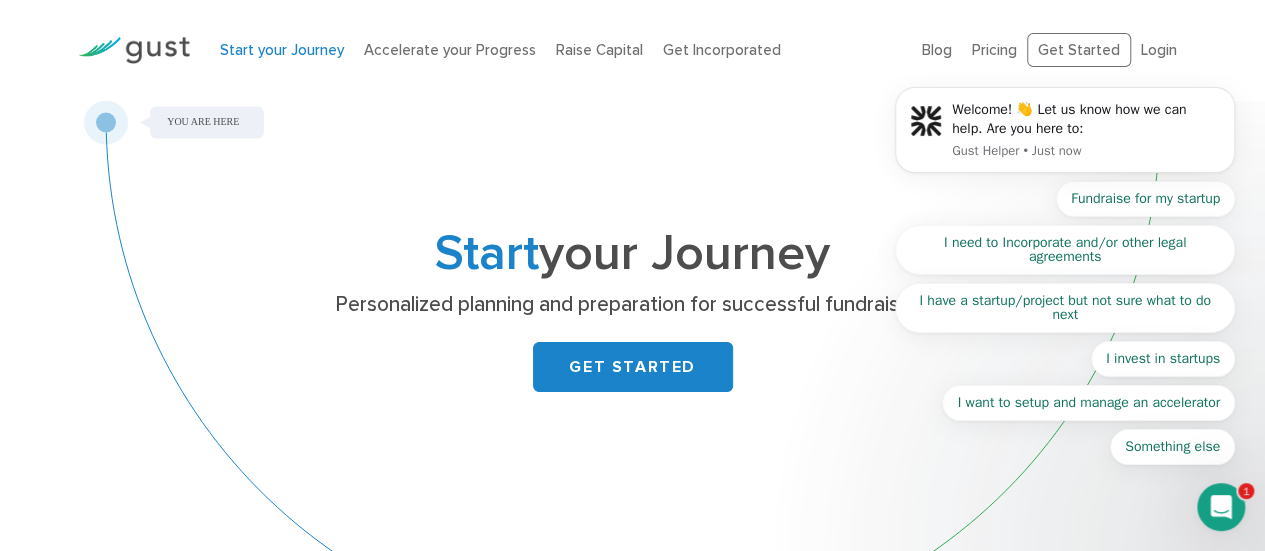 scroll, scrollTop: 0, scrollLeft: 0, axis: both 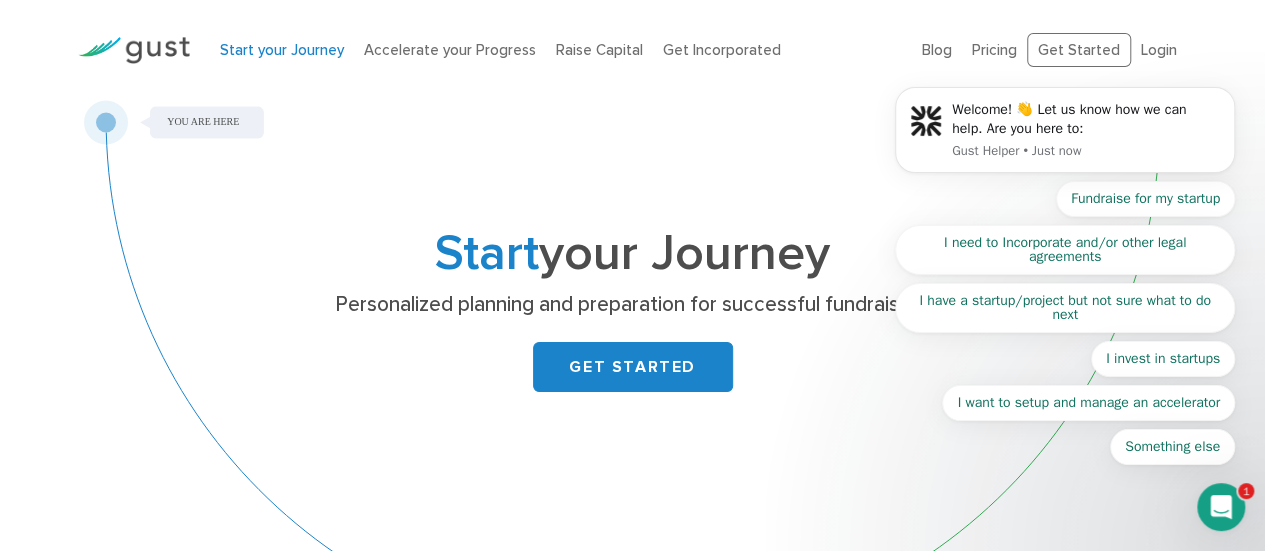 click at bounding box center [1221, 507] 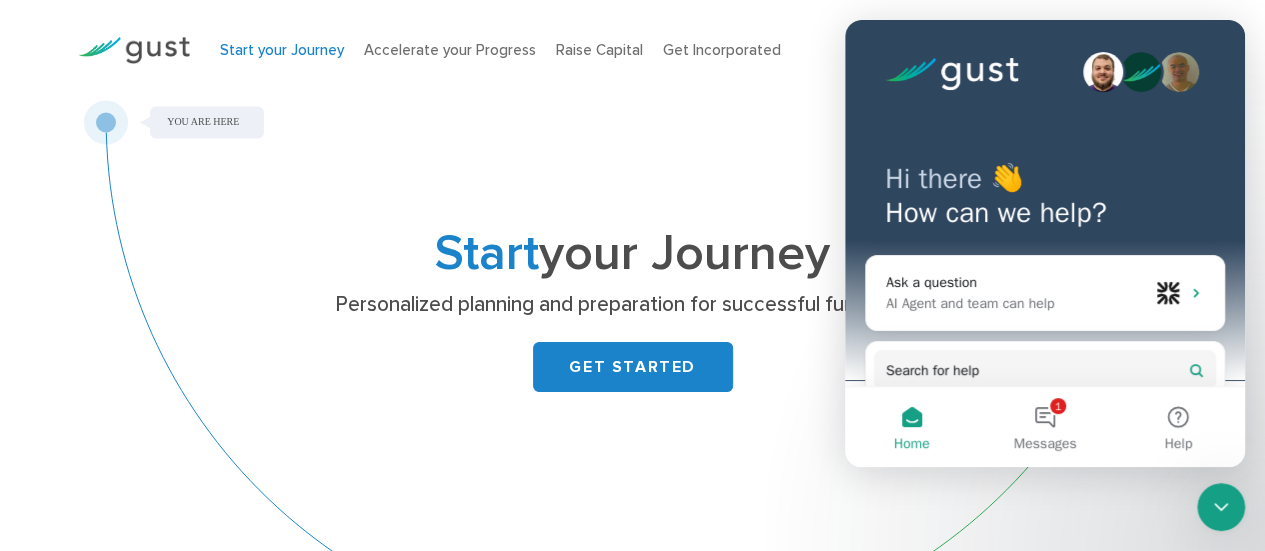 click 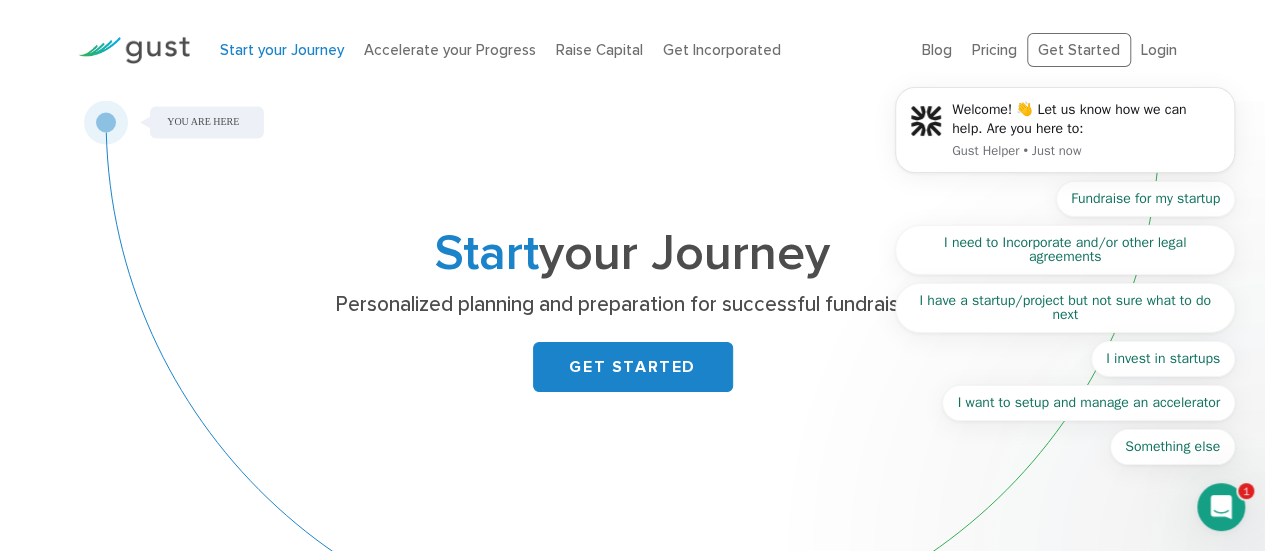 scroll, scrollTop: 0, scrollLeft: 0, axis: both 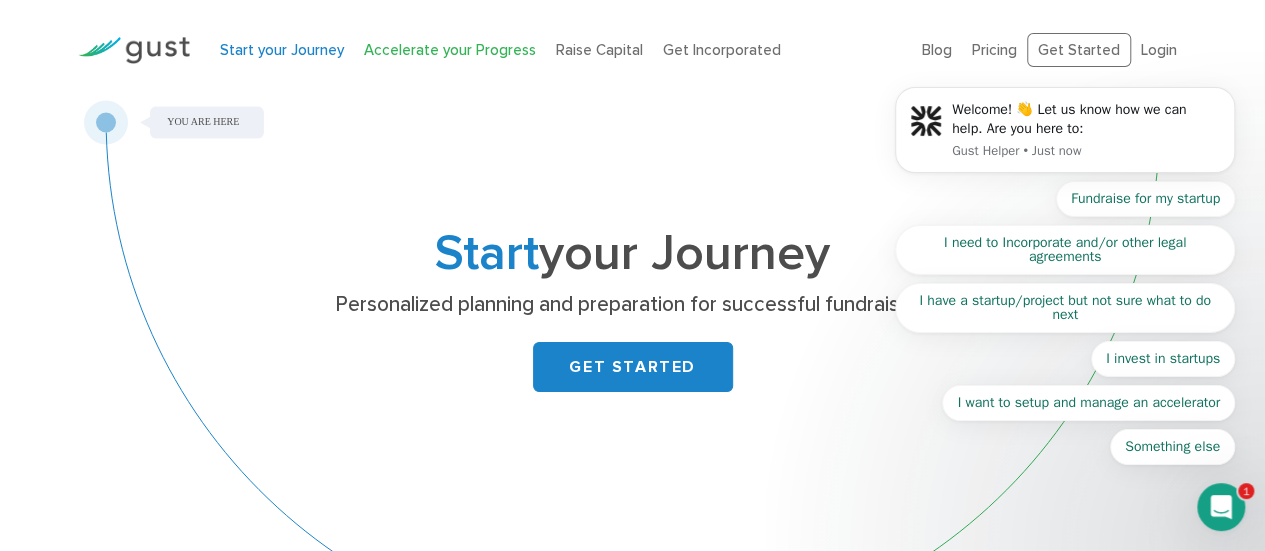 click on "Accelerate your Progress" at bounding box center [450, 50] 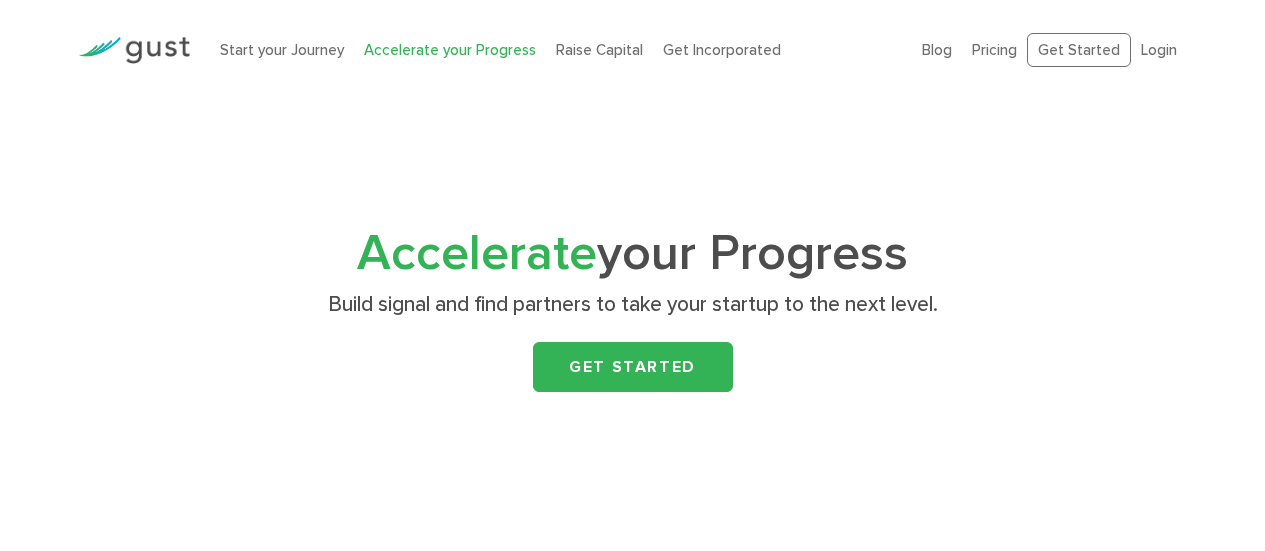 scroll, scrollTop: 0, scrollLeft: 0, axis: both 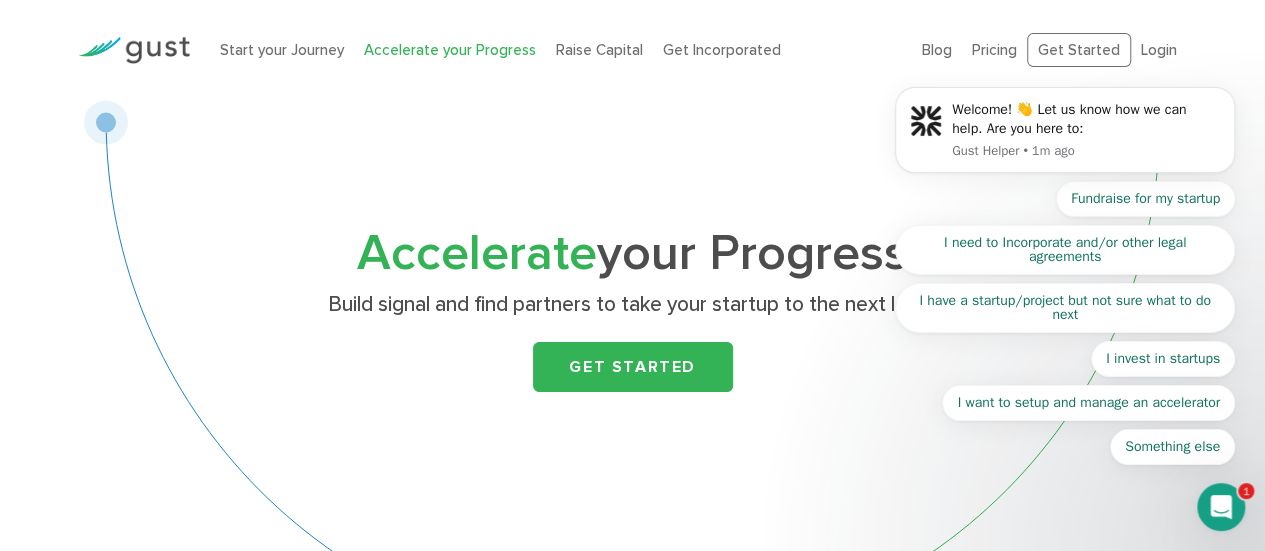click on "Accelerate  your Progress
Build signal and find partners to take your startup to the next level.
Get Started" at bounding box center [633, 340] 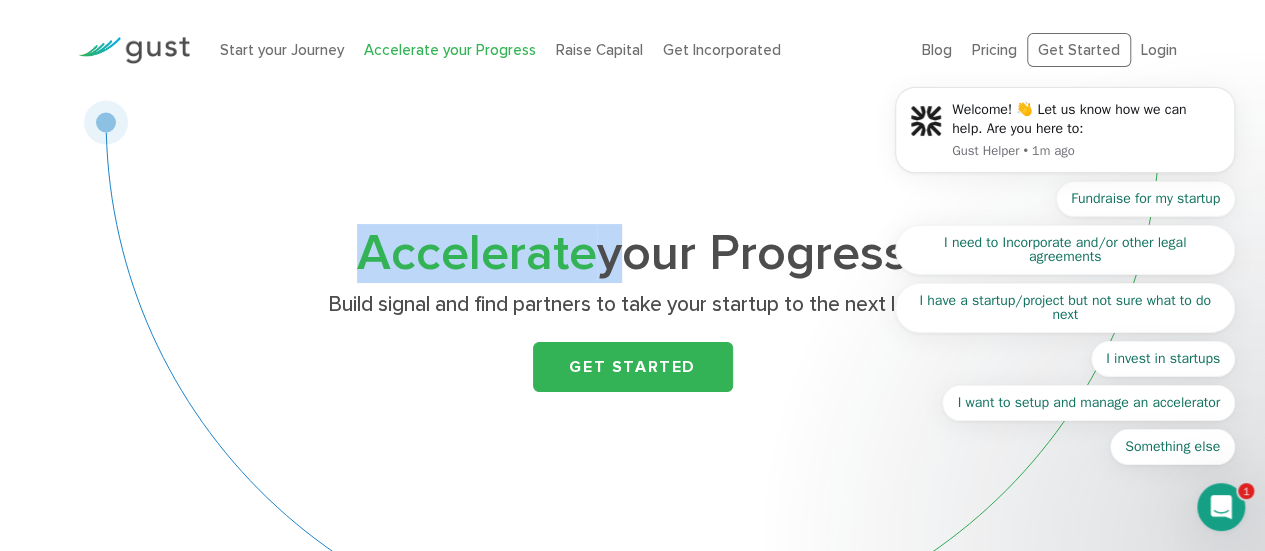 click on "Accelerate" at bounding box center (477, 253) 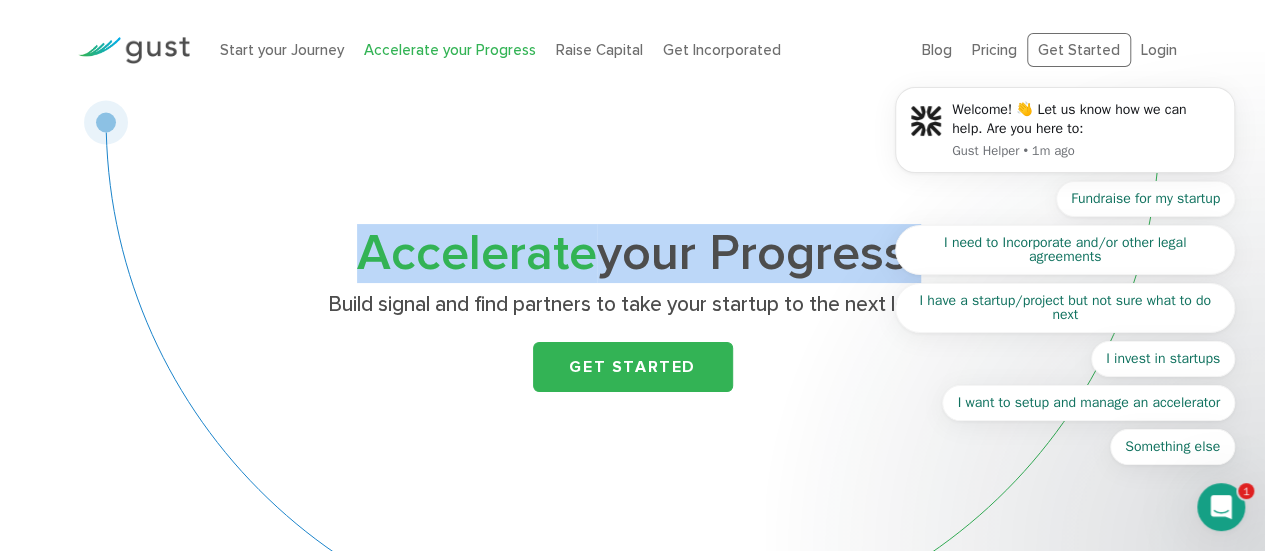 click on "Accelerate" at bounding box center (477, 253) 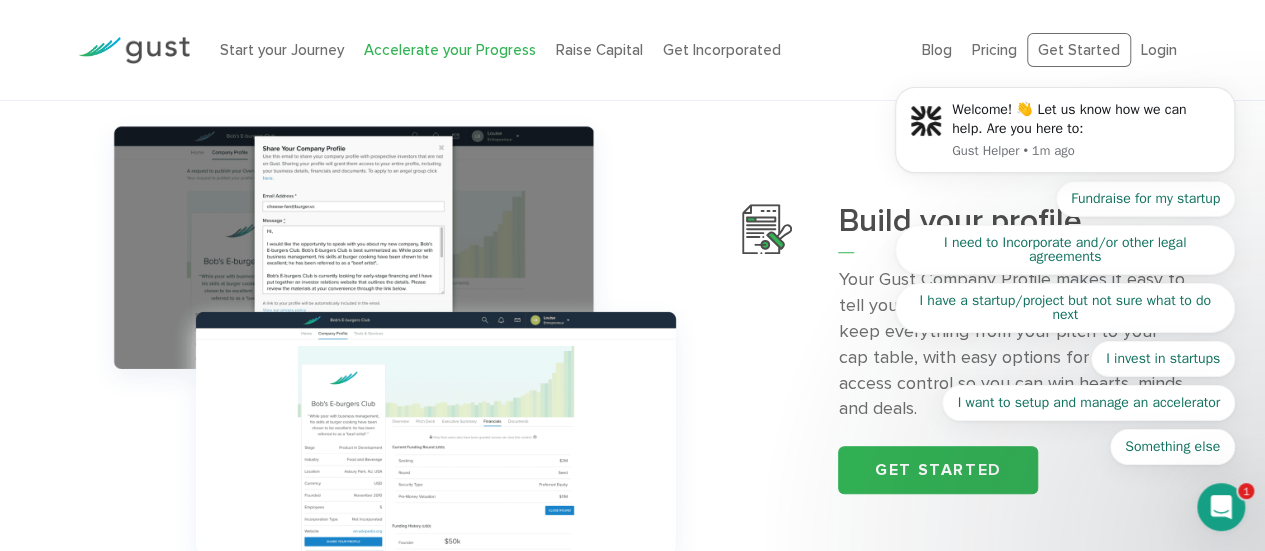 scroll, scrollTop: 400, scrollLeft: 0, axis: vertical 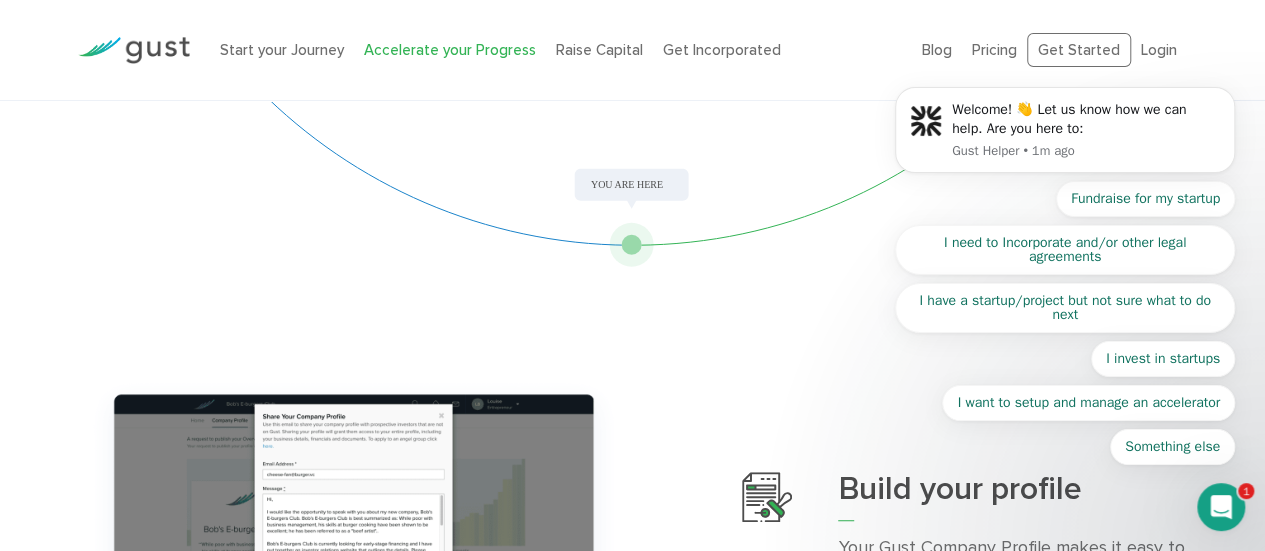 click on "Accelerate  your Progress
Build signal and find partners to take your startup to the next level.
Get Started" at bounding box center [633, -17] 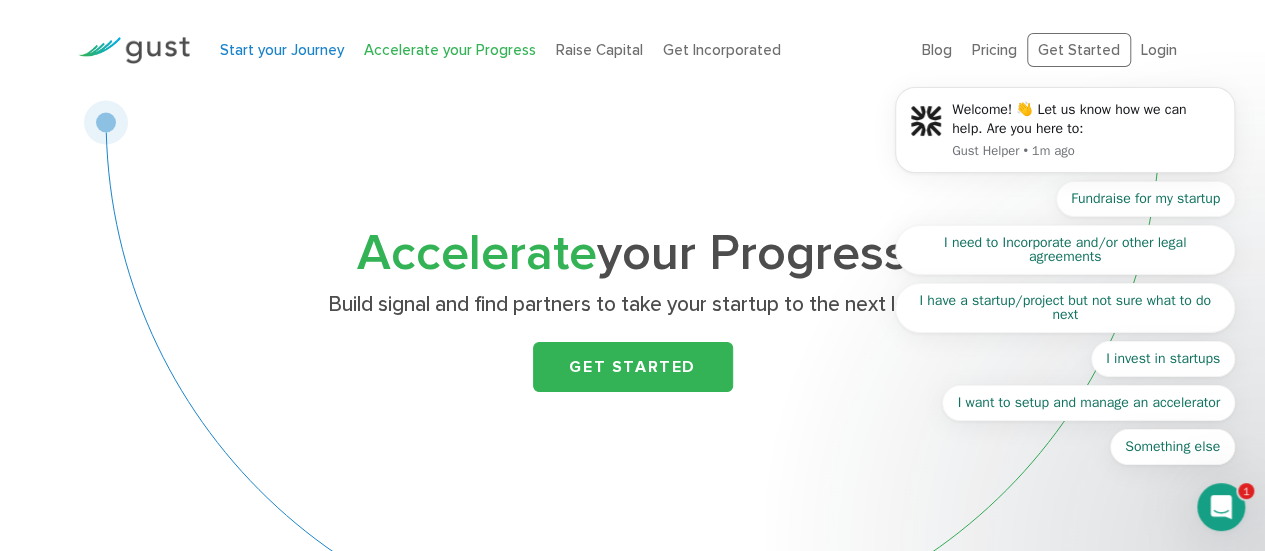 click on "Start your Journey" at bounding box center (282, 50) 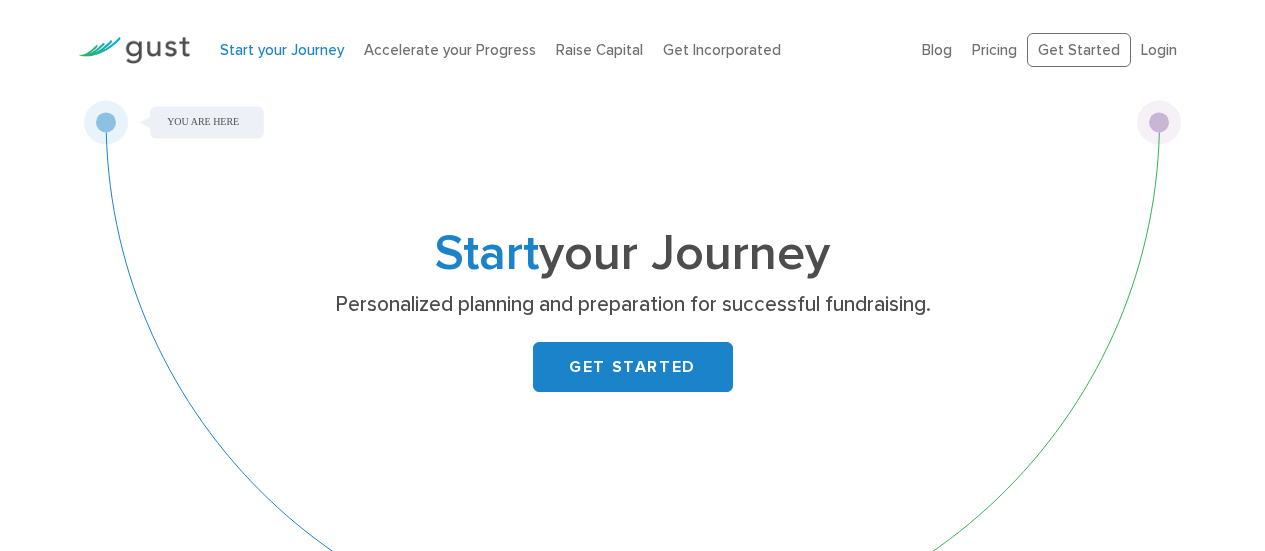 scroll, scrollTop: 0, scrollLeft: 0, axis: both 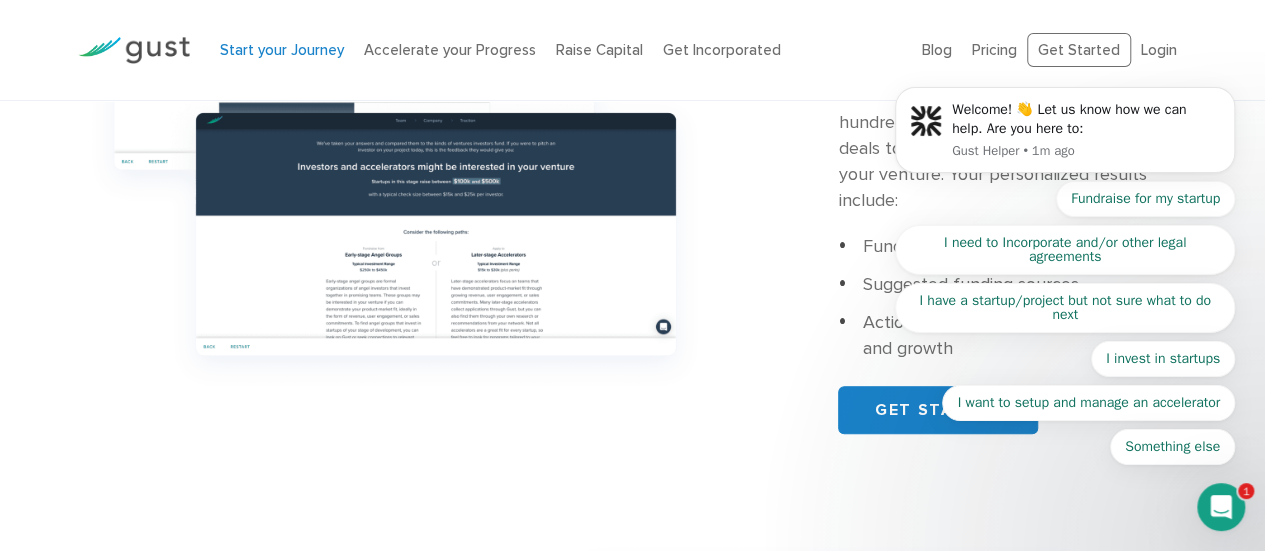click 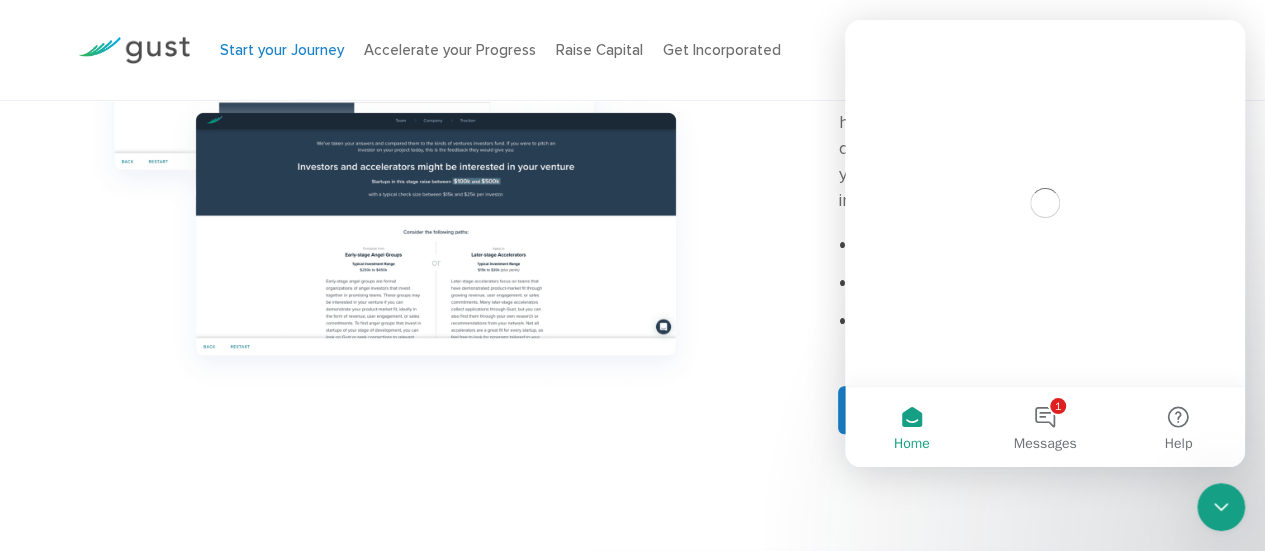 scroll, scrollTop: 0, scrollLeft: 0, axis: both 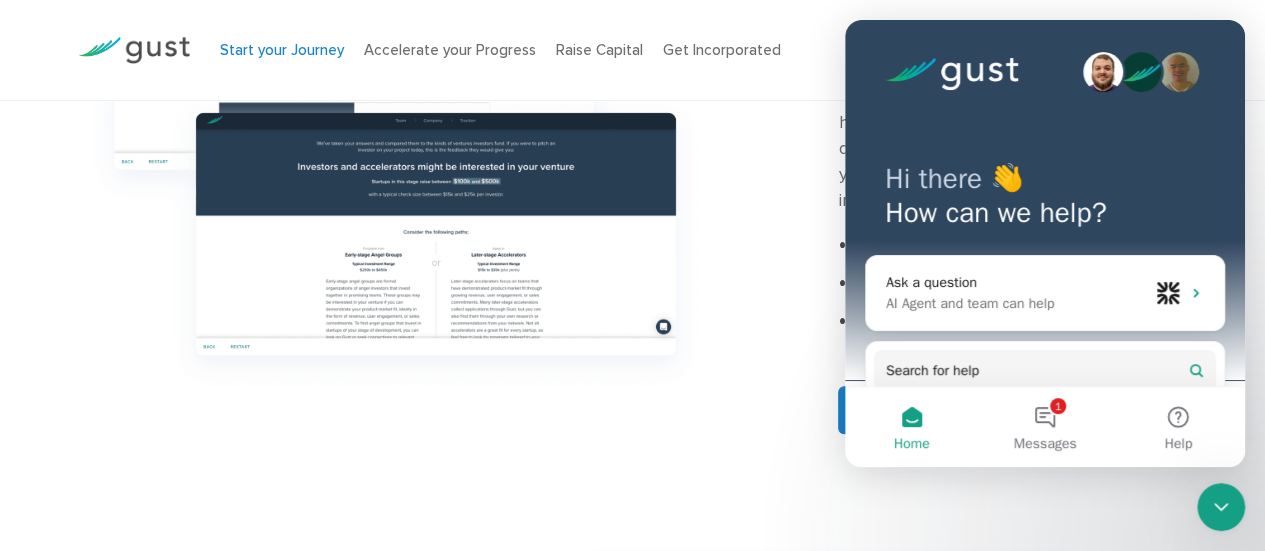 click 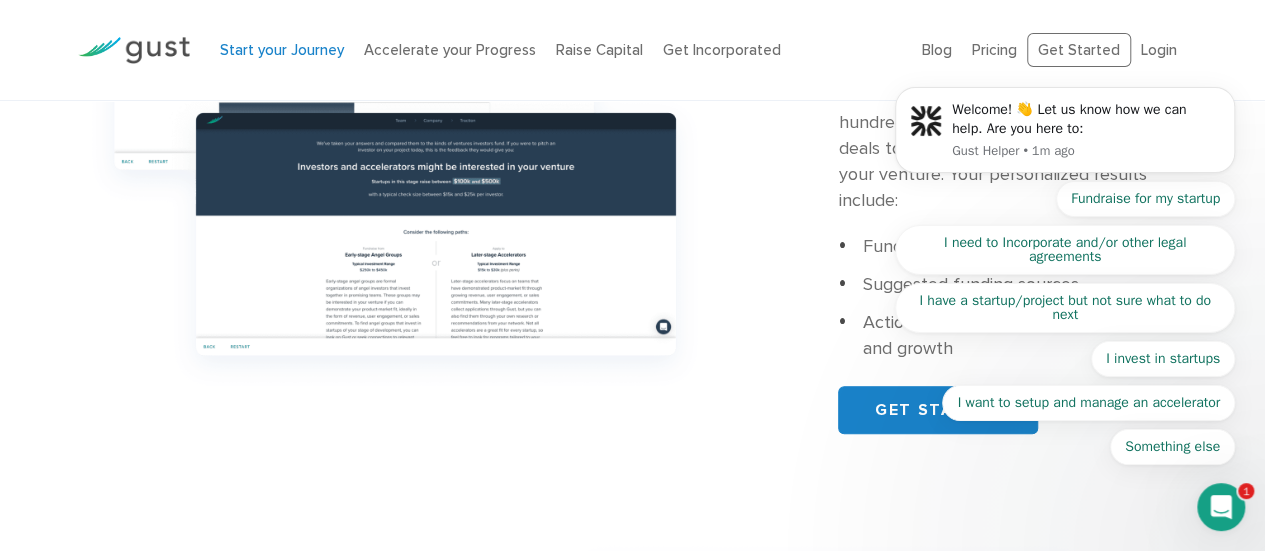 scroll, scrollTop: 0, scrollLeft: 0, axis: both 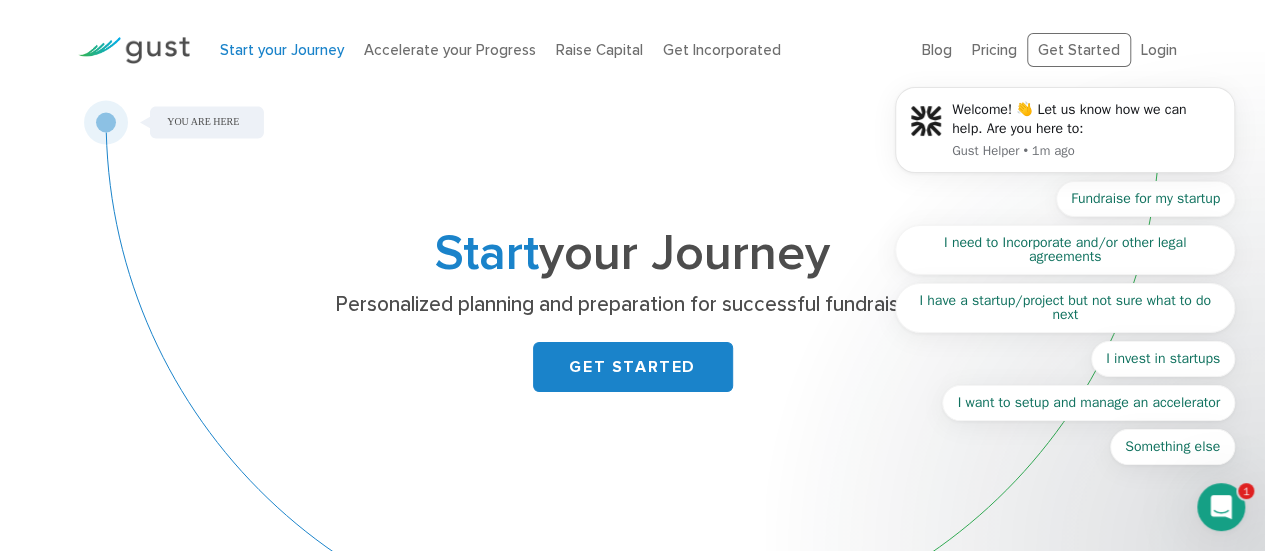 click on "Start  your Journey" at bounding box center [633, 254] 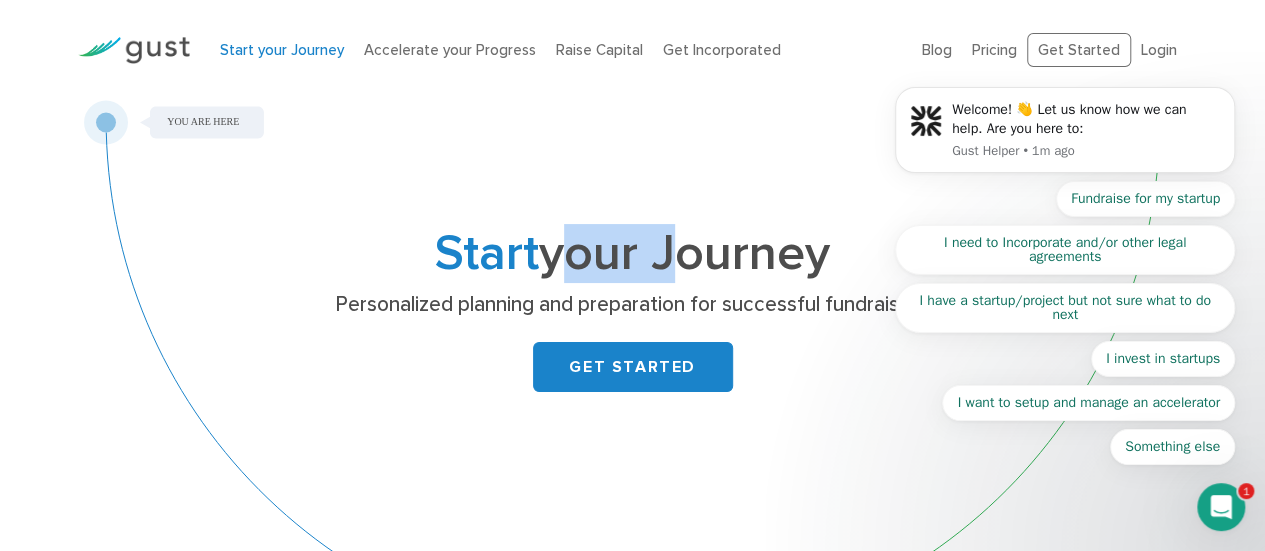 click on "Start  your Journey" at bounding box center (633, 254) 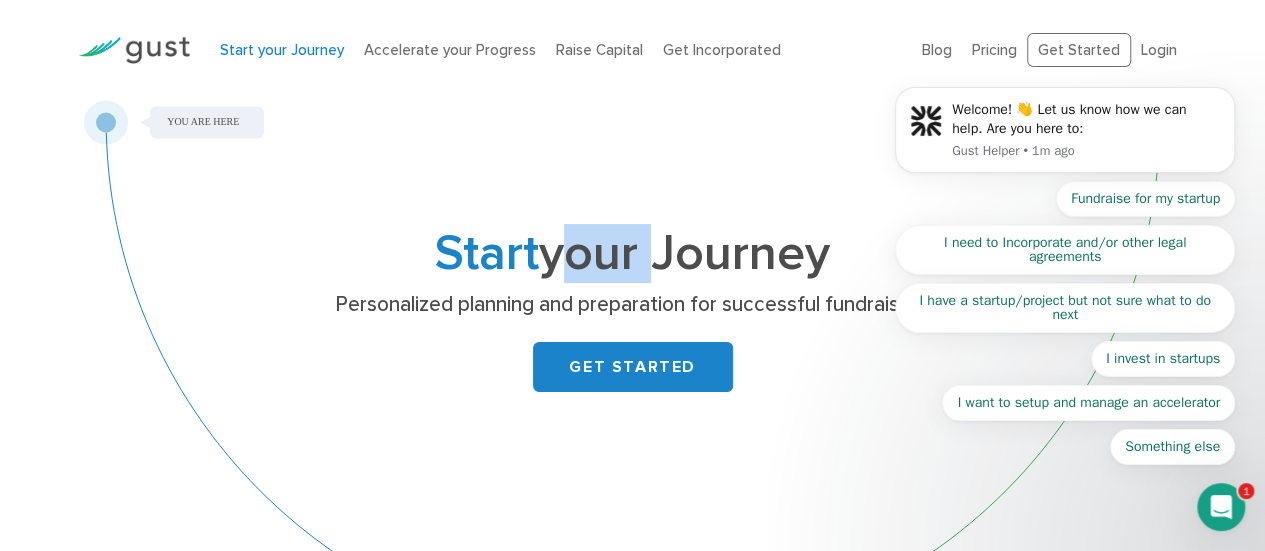 drag, startPoint x: 636, startPoint y: 259, endPoint x: 549, endPoint y: 257, distance: 87.02299 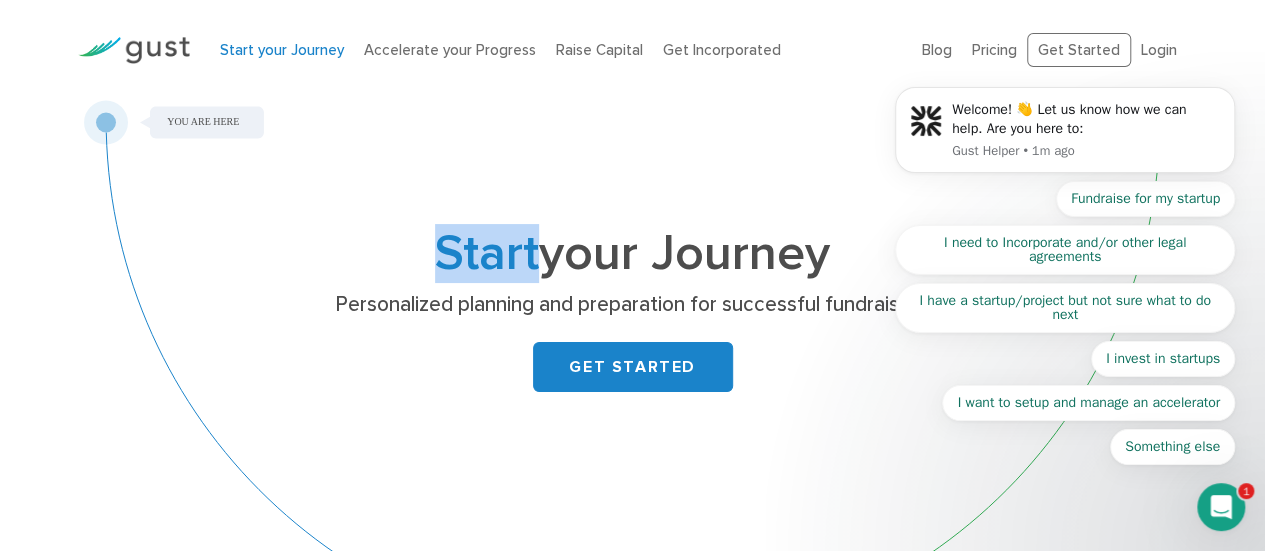 drag, startPoint x: 433, startPoint y: 249, endPoint x: 527, endPoint y: 249, distance: 94 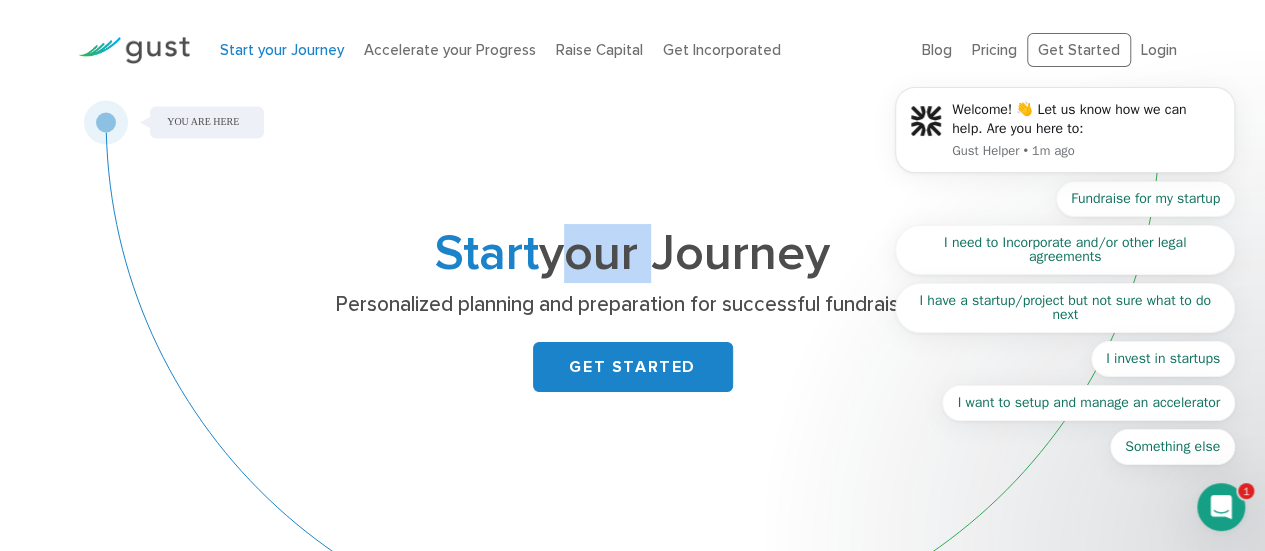 drag, startPoint x: 600, startPoint y: 259, endPoint x: 641, endPoint y: 259, distance: 41 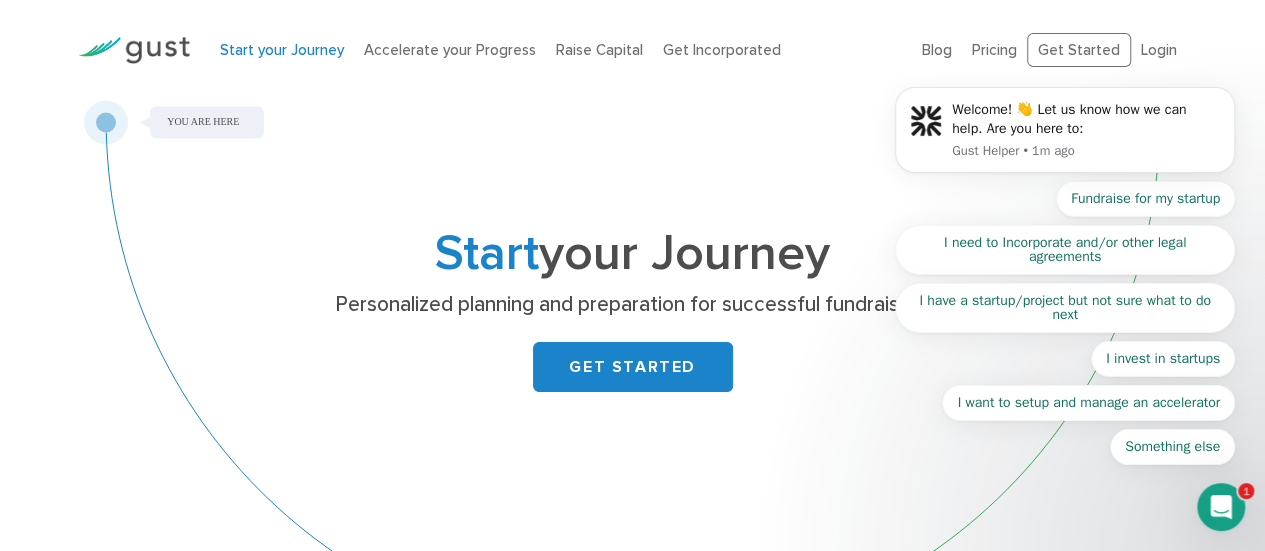 click on "Start  your Journey
Personalized planning and preparation for successful fundraising.
GET STARTED" at bounding box center [633, 383] 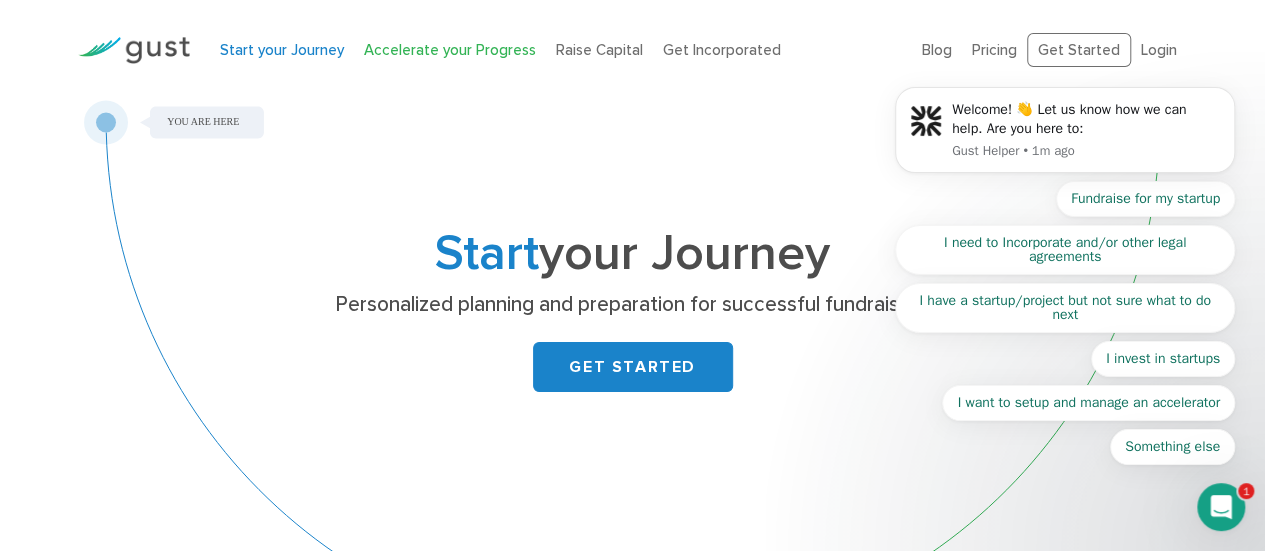 click on "Accelerate your Progress" at bounding box center [450, 50] 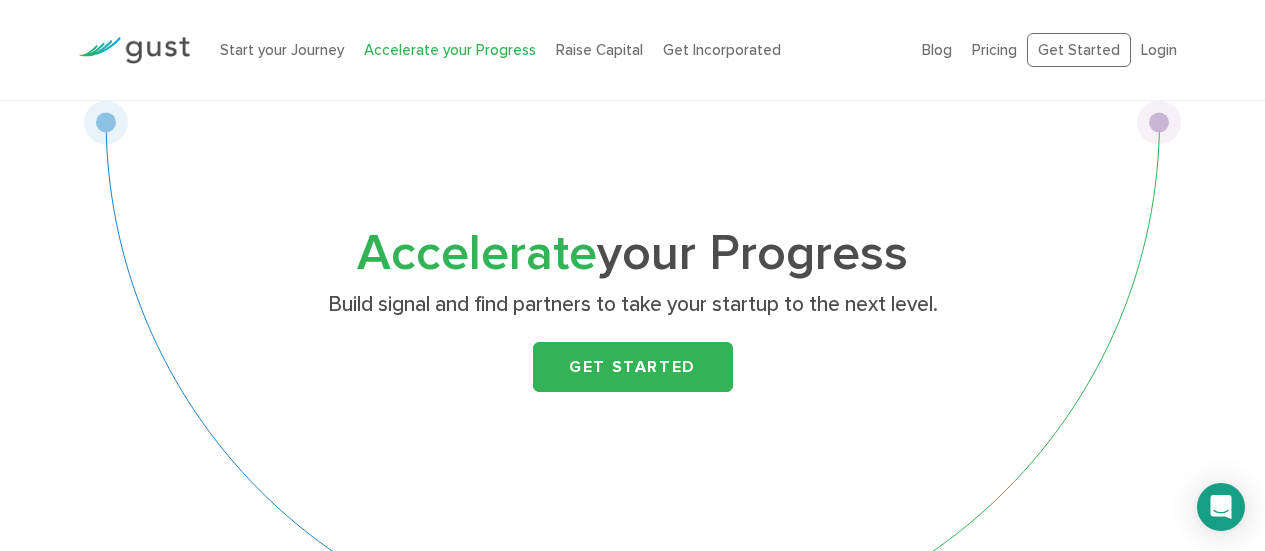 scroll, scrollTop: 900, scrollLeft: 0, axis: vertical 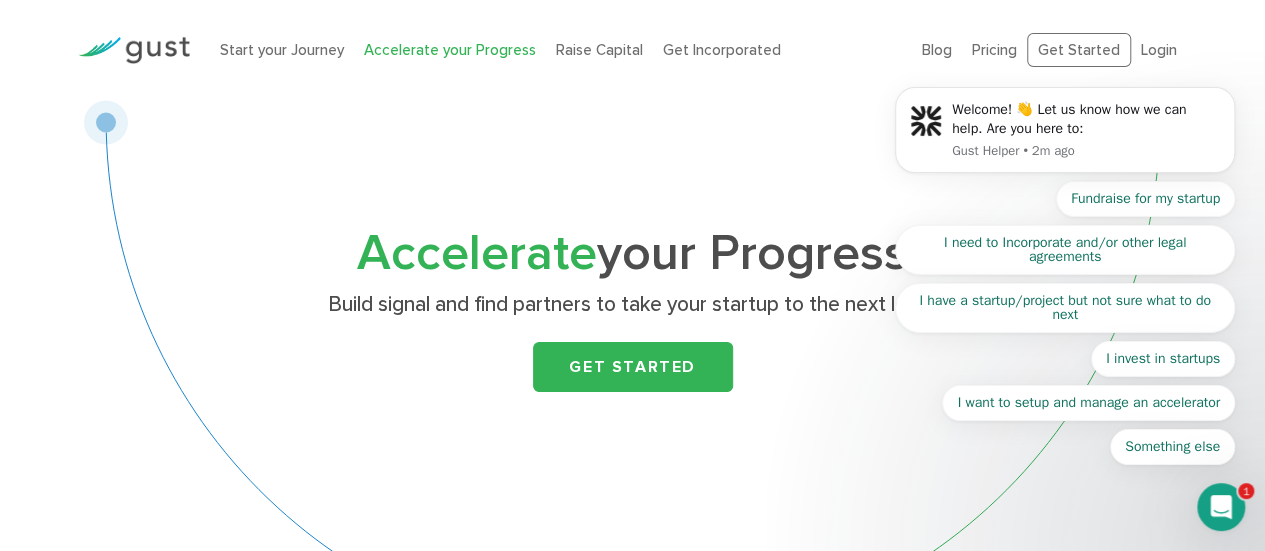 click on "Start your Journey
Accelerate your Progress
Raise Capital
Get Incorporated" at bounding box center (556, 50) 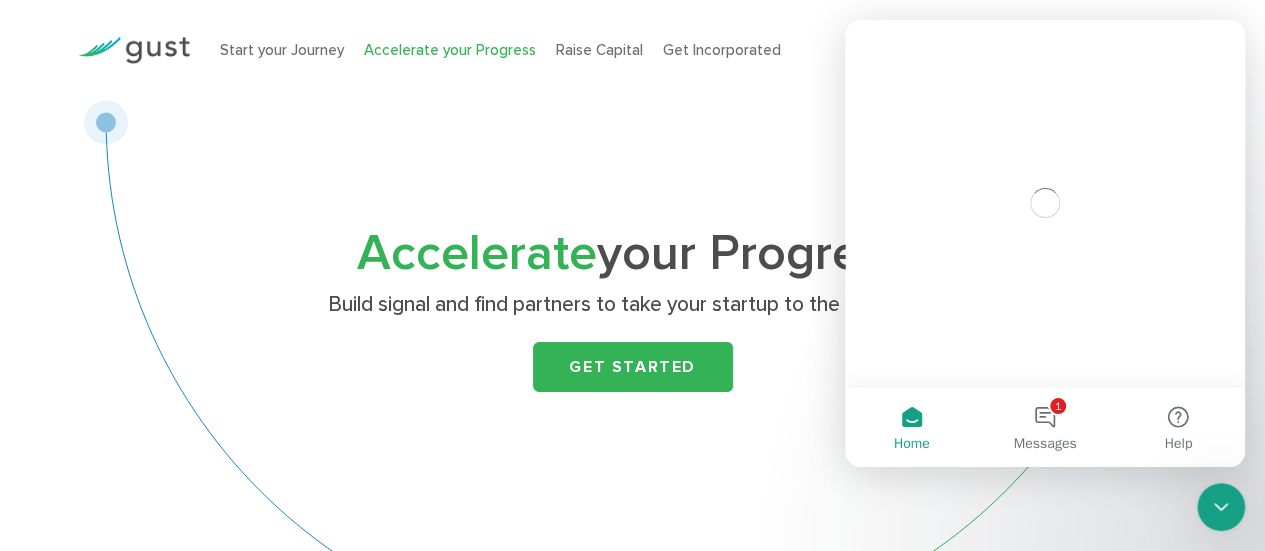 scroll, scrollTop: 0, scrollLeft: 0, axis: both 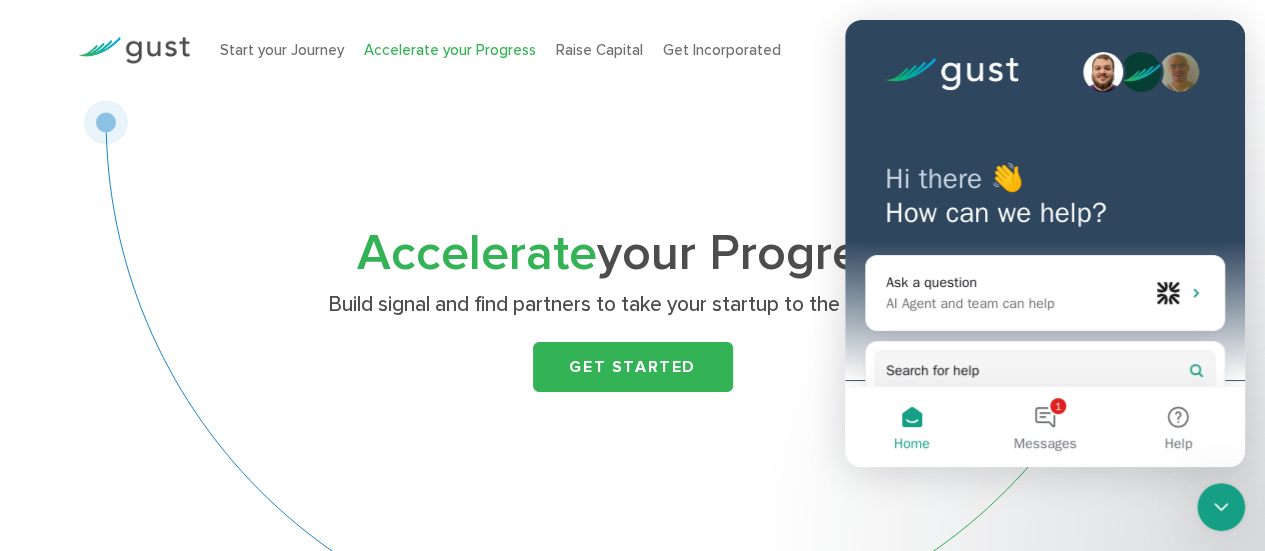 click 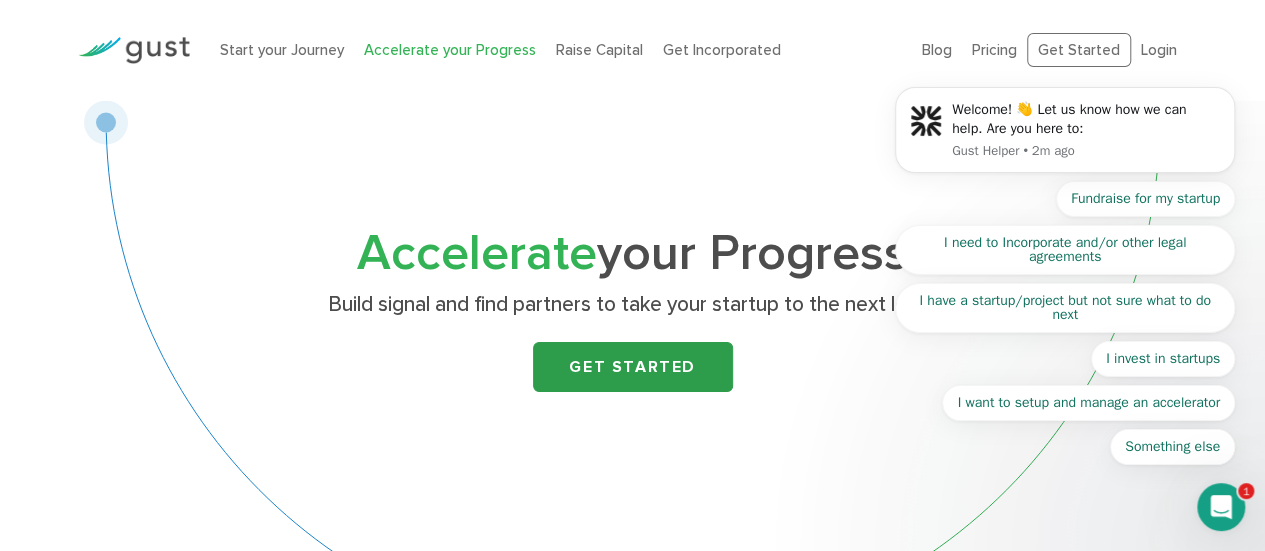 scroll, scrollTop: 0, scrollLeft: 0, axis: both 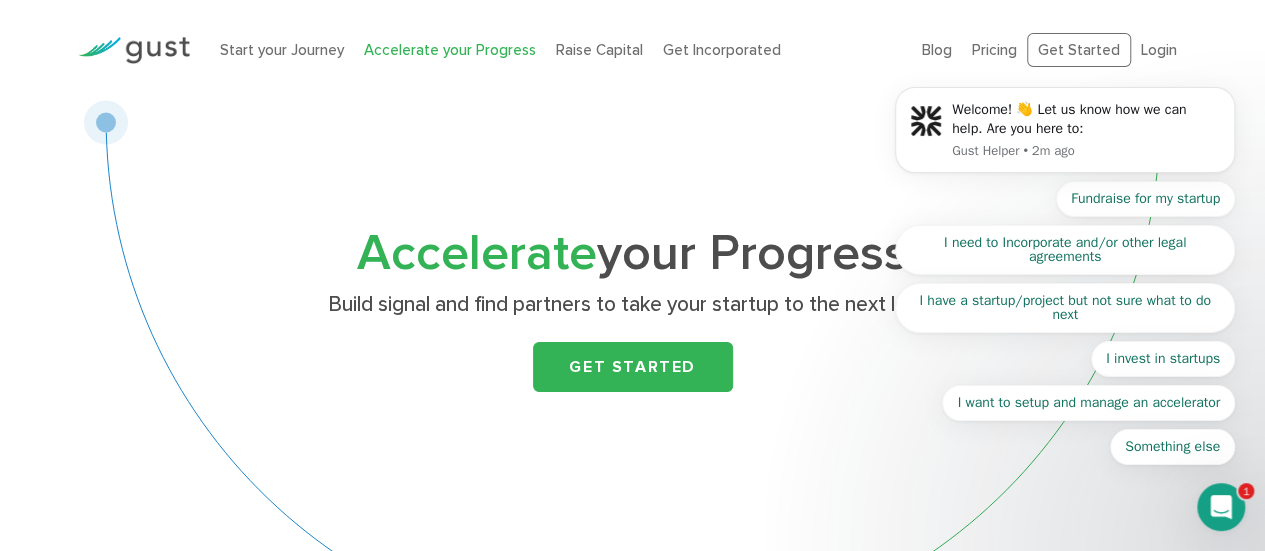 click on "Accelerate" at bounding box center (477, 253) 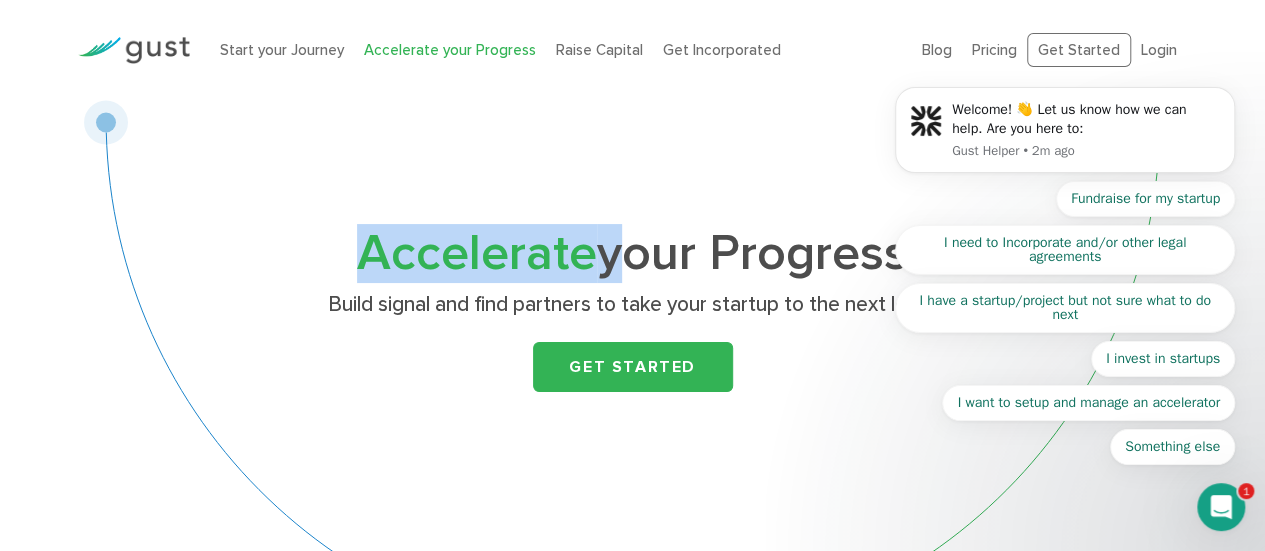 click on "Accelerate" at bounding box center [477, 253] 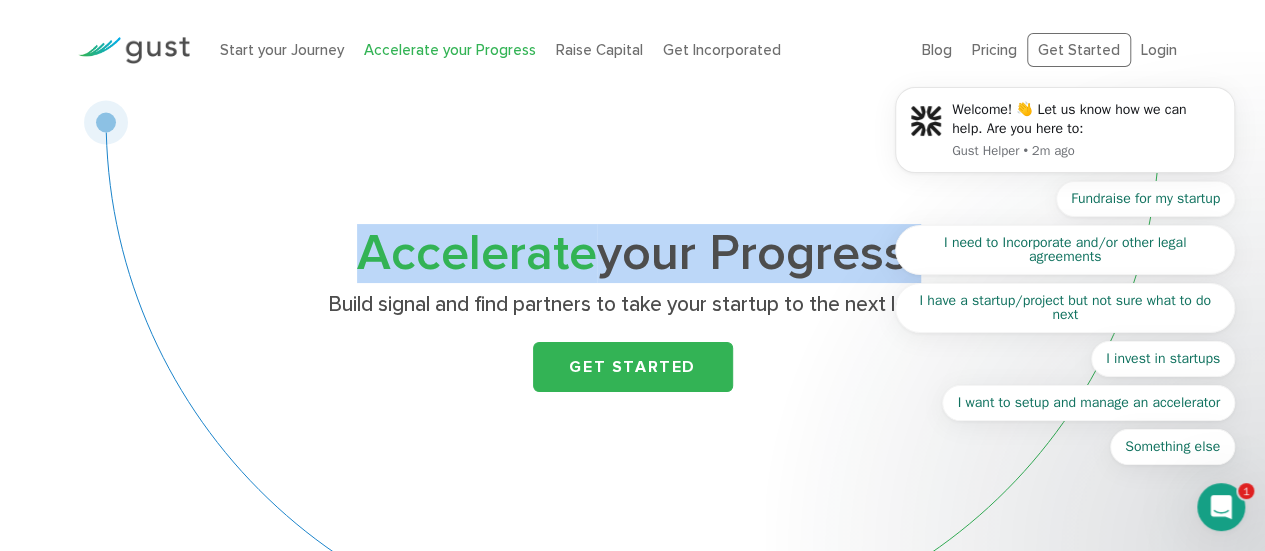 click on "Accelerate" at bounding box center (477, 253) 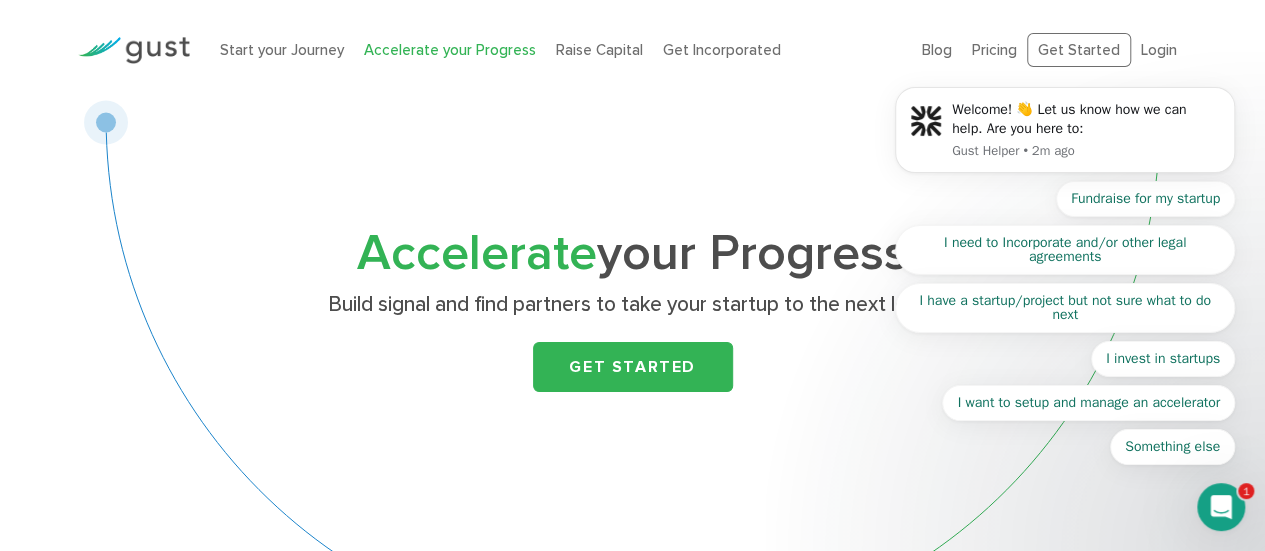 click on "Build signal and find partners to take your startup to the next level." at bounding box center (632, 305) 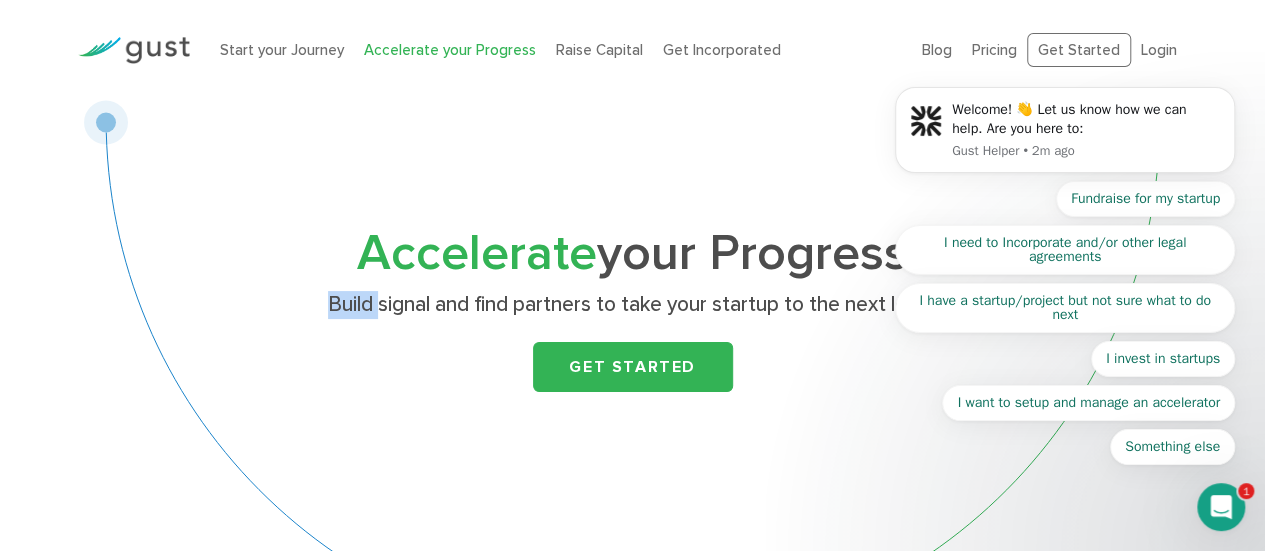 click on "Build signal and find partners to take your startup to the next level." at bounding box center (632, 305) 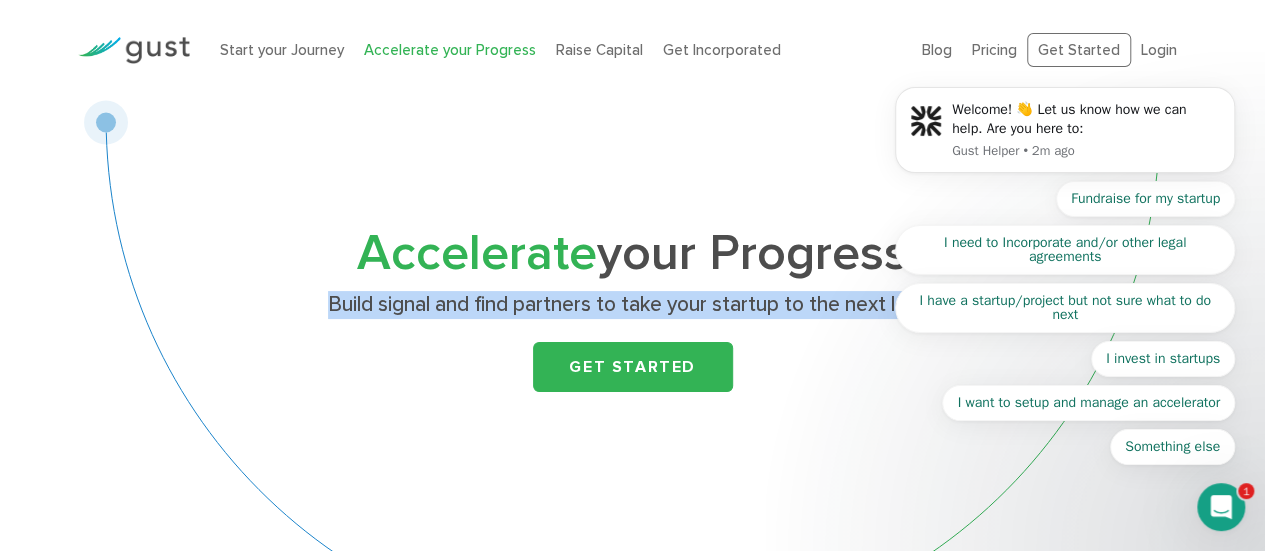 click on "Build signal and find partners to take your startup to the next level." at bounding box center [632, 305] 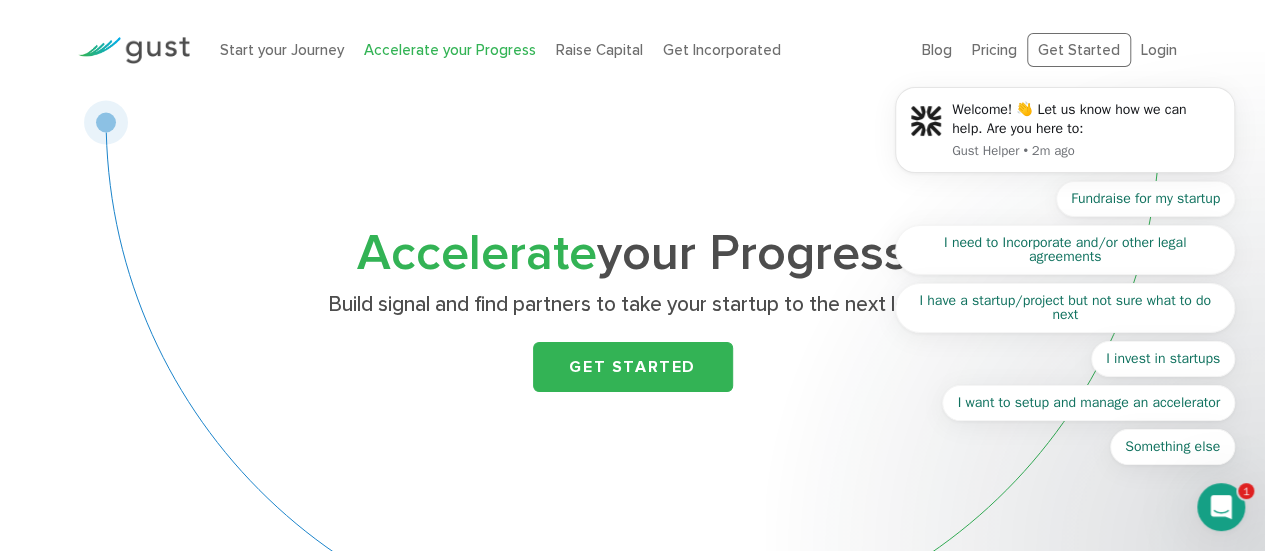 click on "Build signal and find partners to take your startup to the next level." at bounding box center (632, 305) 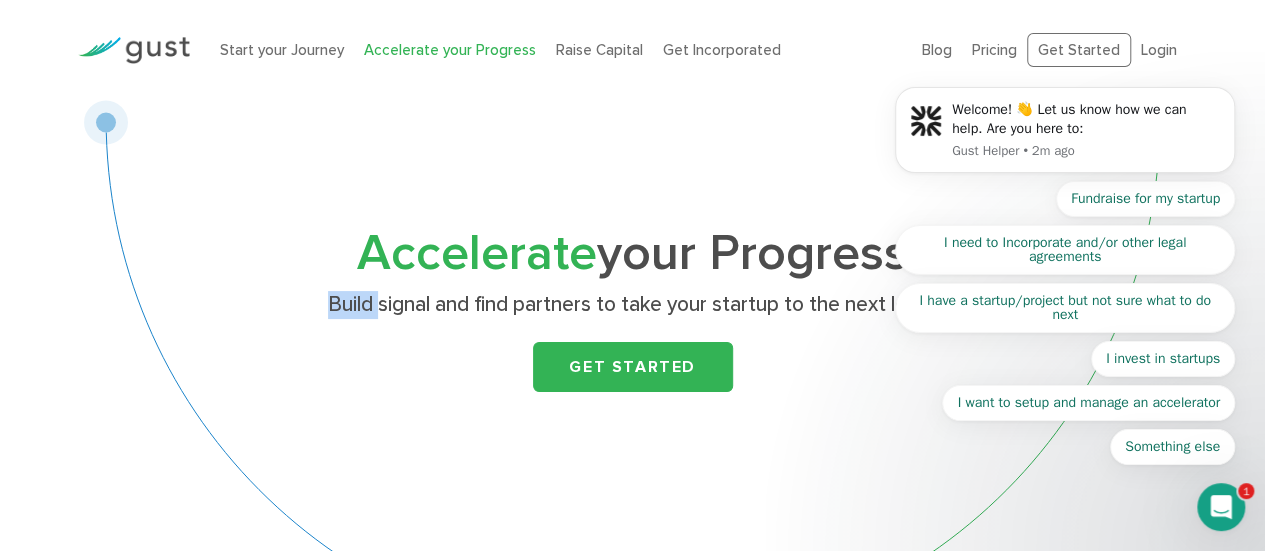click on "Build signal and find partners to take your startup to the next level." at bounding box center [632, 305] 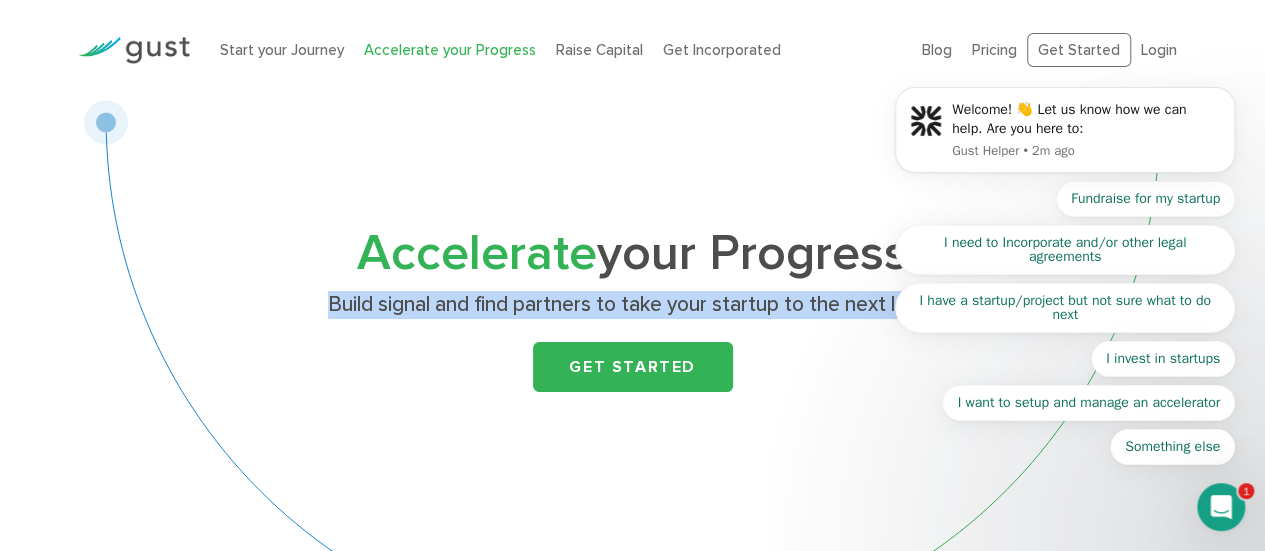 click on "Build signal and find partners to take your startup to the next level." at bounding box center [632, 305] 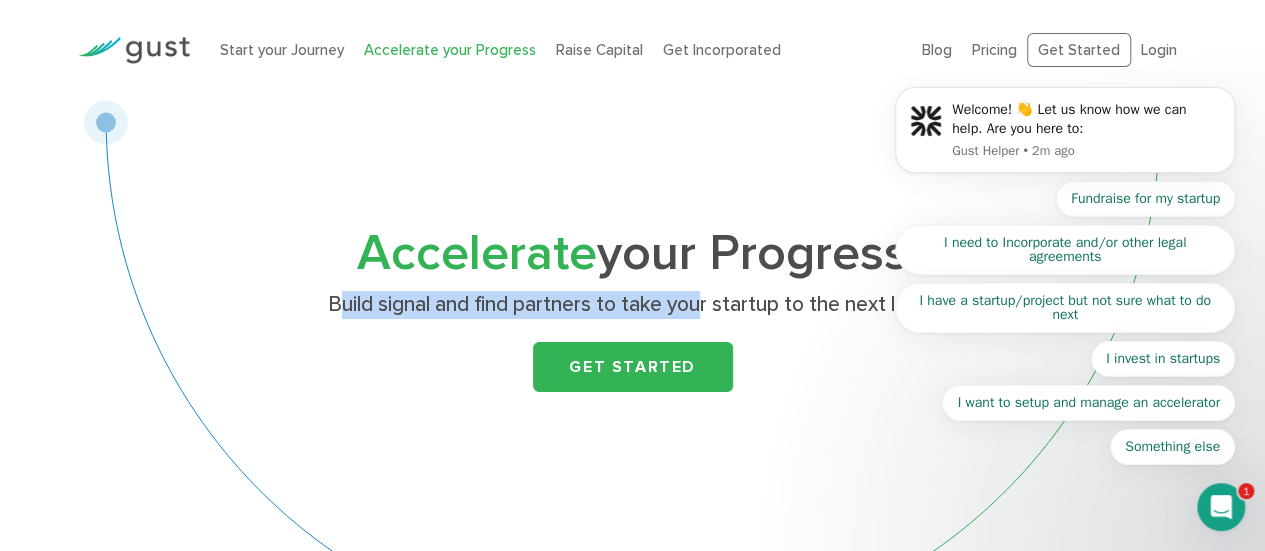 drag, startPoint x: 331, startPoint y: 301, endPoint x: 701, endPoint y: 301, distance: 370 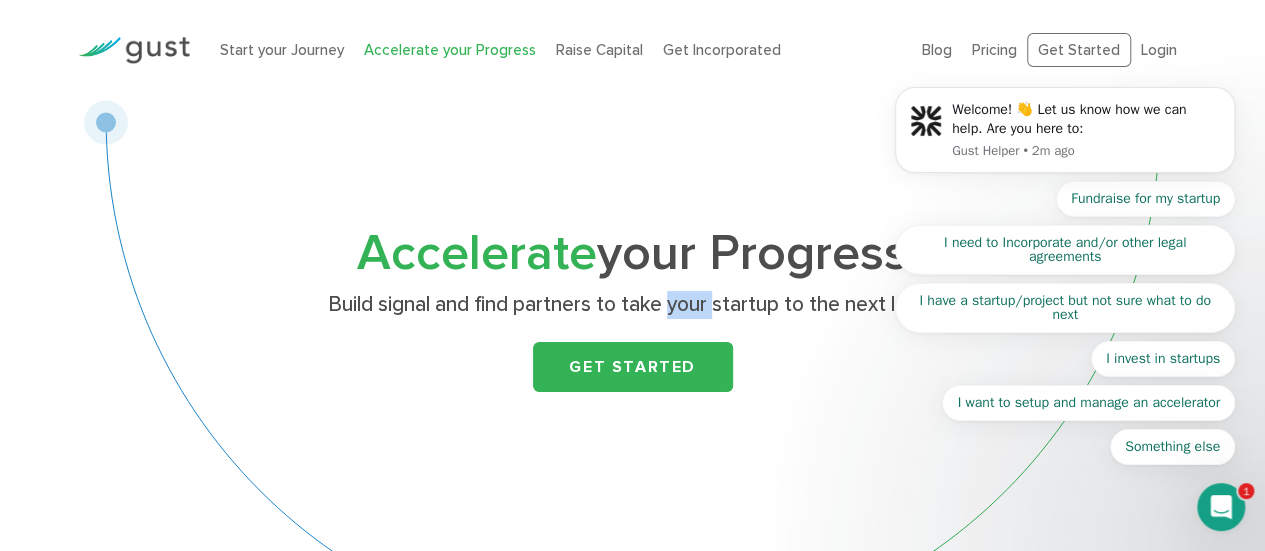 click on "Build signal and find partners to take your startup to the next level." at bounding box center (632, 305) 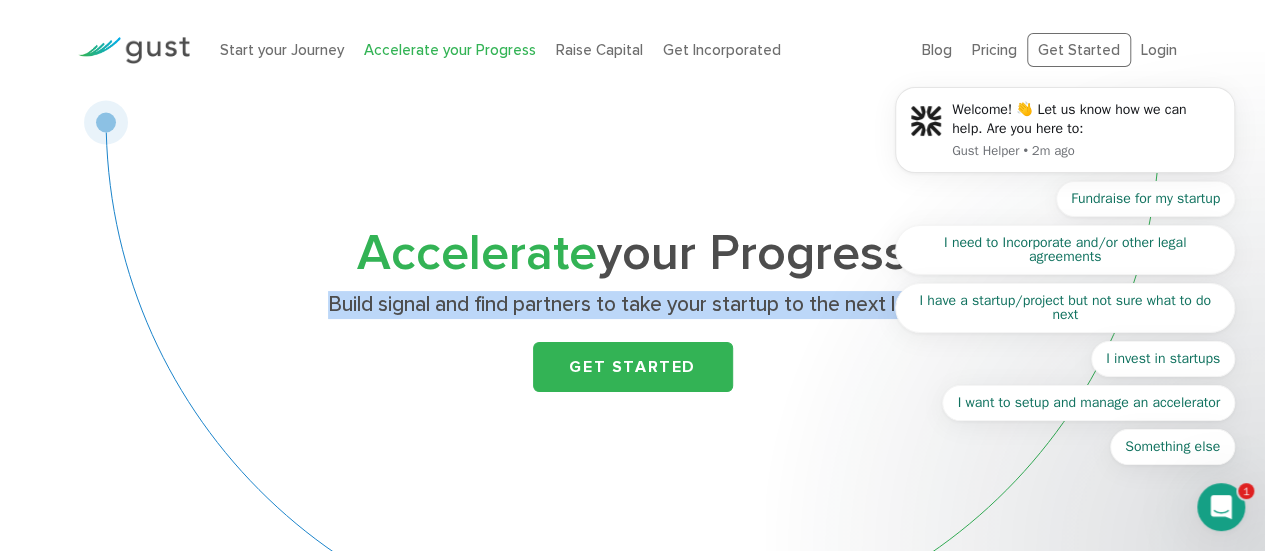 click on "Build signal and find partners to take your startup to the next level." at bounding box center [632, 305] 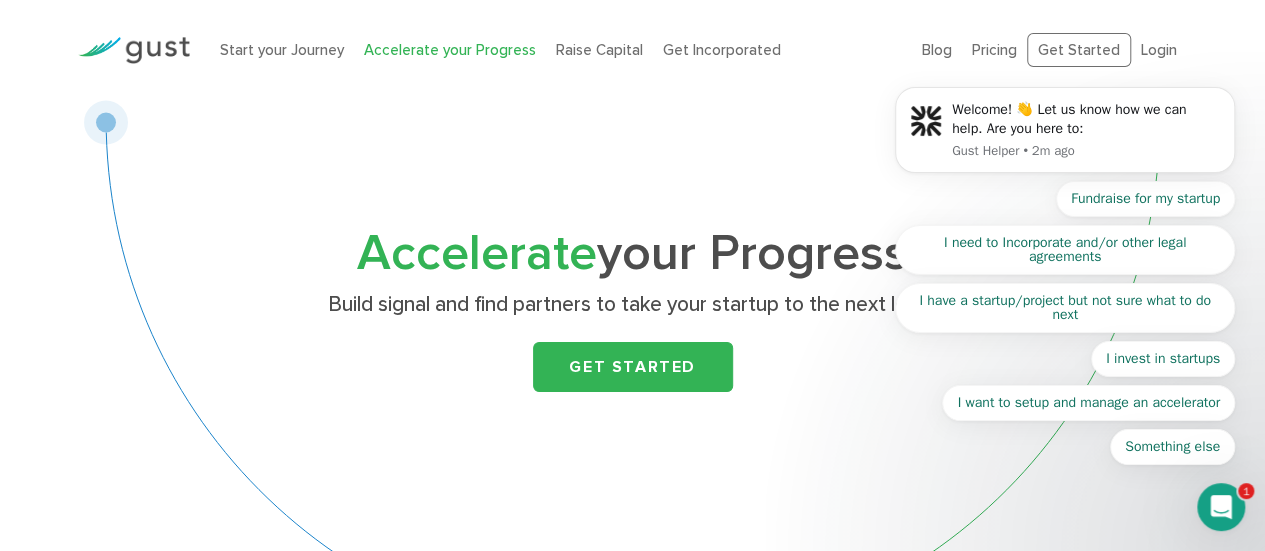 click on "Accelerate  your Progress" at bounding box center (633, 254) 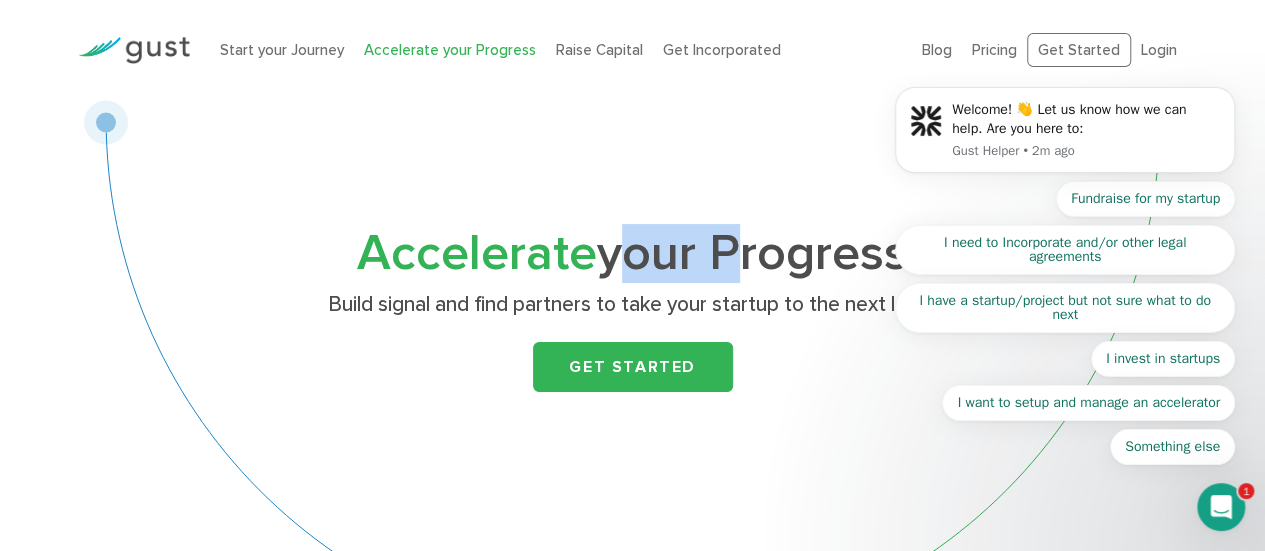 click on "Accelerate  your Progress" at bounding box center [633, 254] 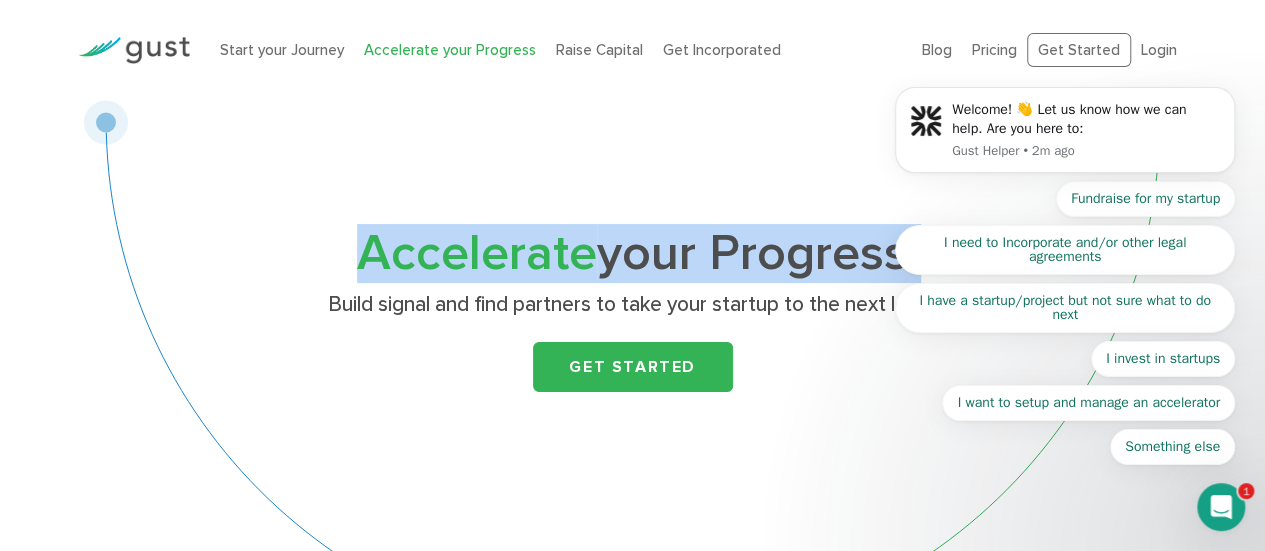 click on "Accelerate  your Progress" at bounding box center (633, 254) 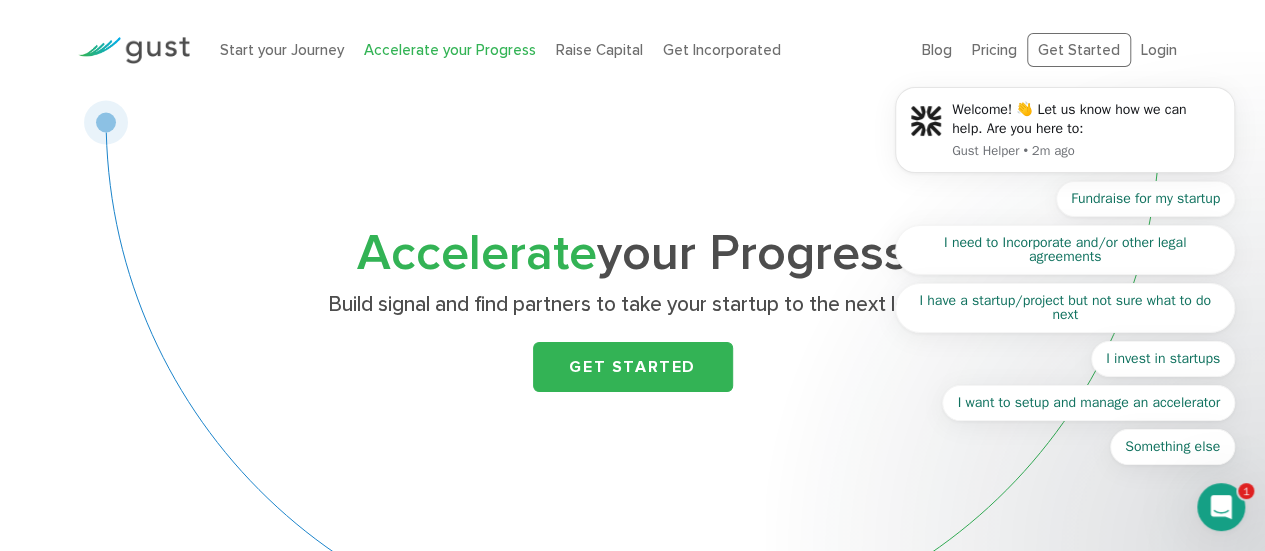 click on "Build signal and find partners to take your startup to the next level." at bounding box center (632, 305) 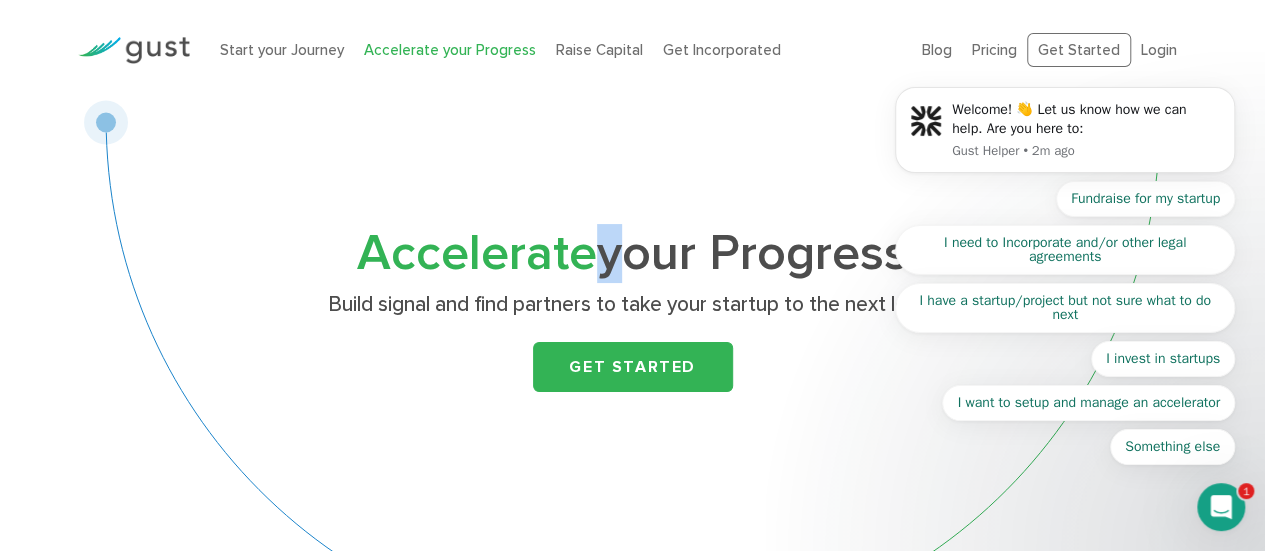 click on "Accelerate  your Progress" at bounding box center (633, 254) 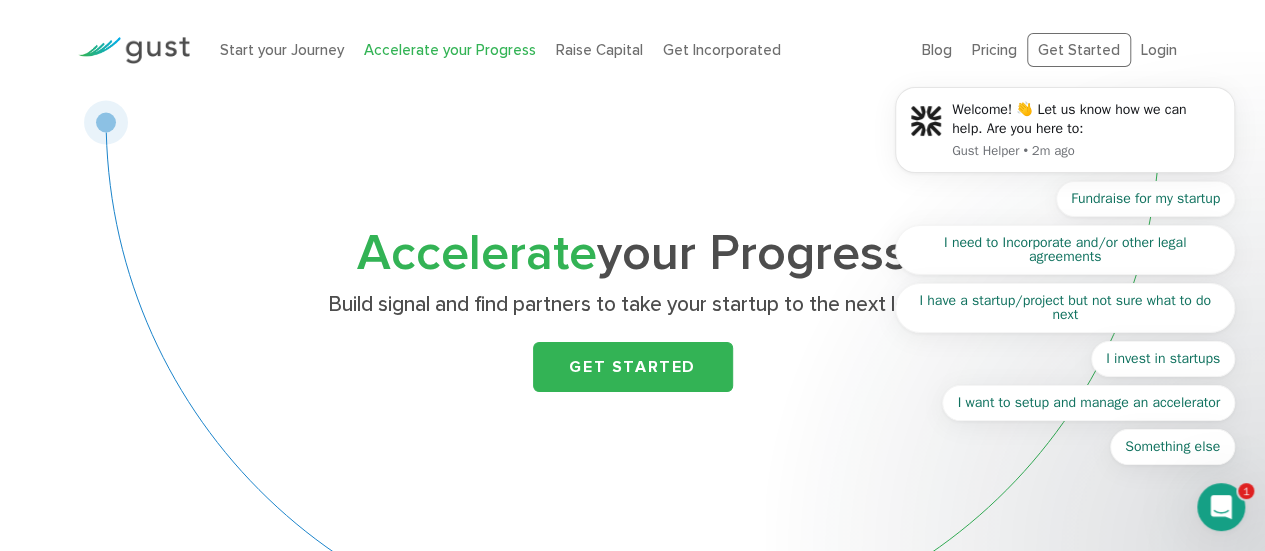 click on "Accelerate" at bounding box center (477, 253) 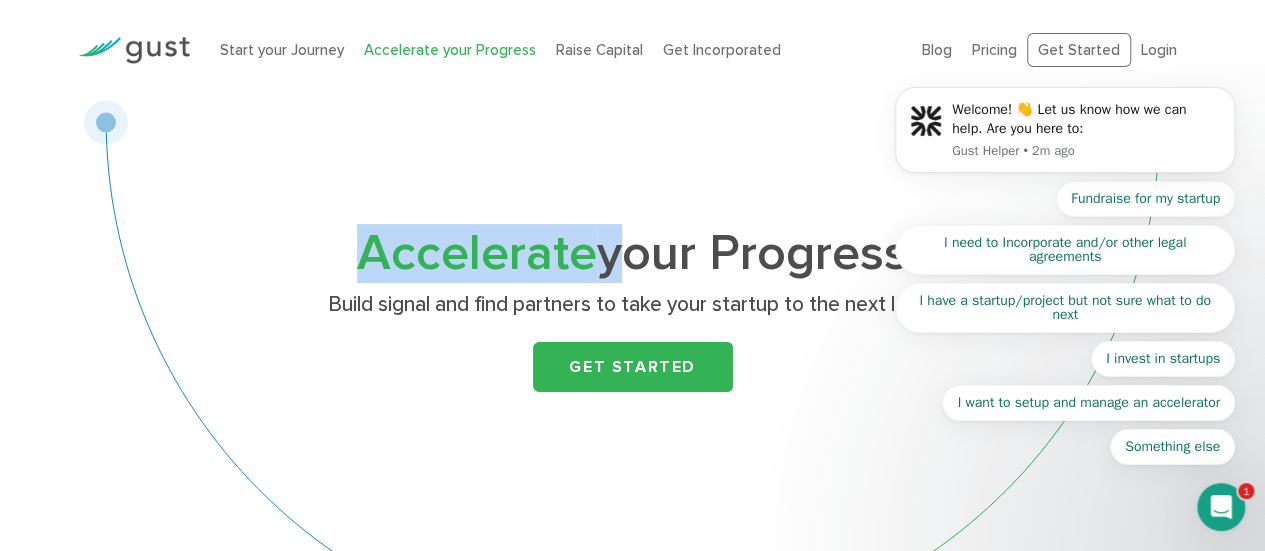 click on "Accelerate" at bounding box center [477, 253] 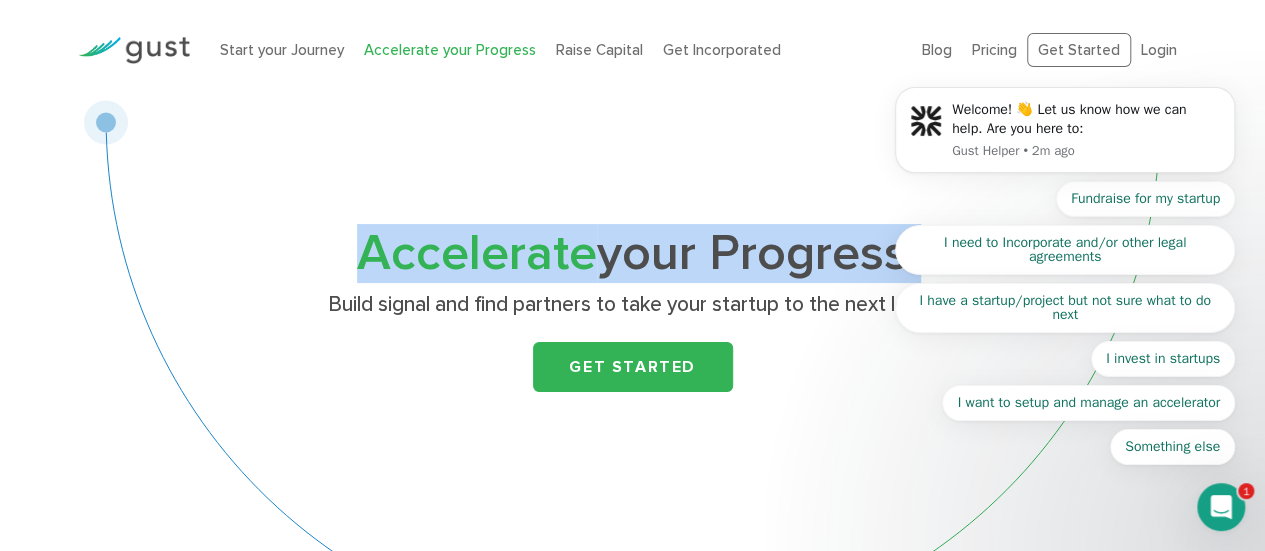 click on "Accelerate" at bounding box center [477, 253] 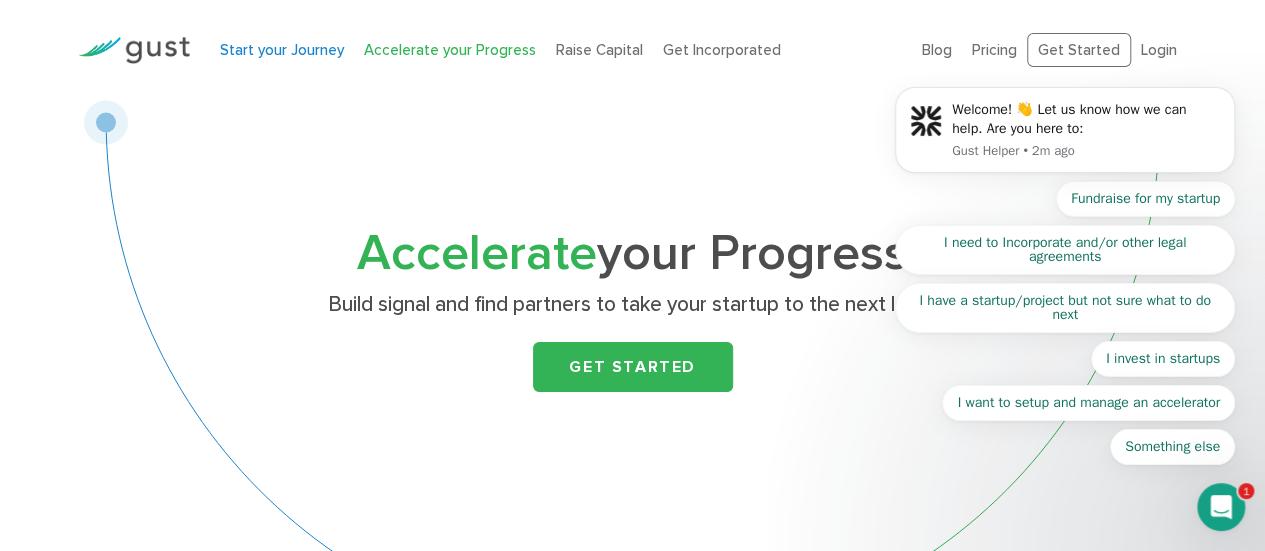 click on "Start your Journey" at bounding box center [282, 50] 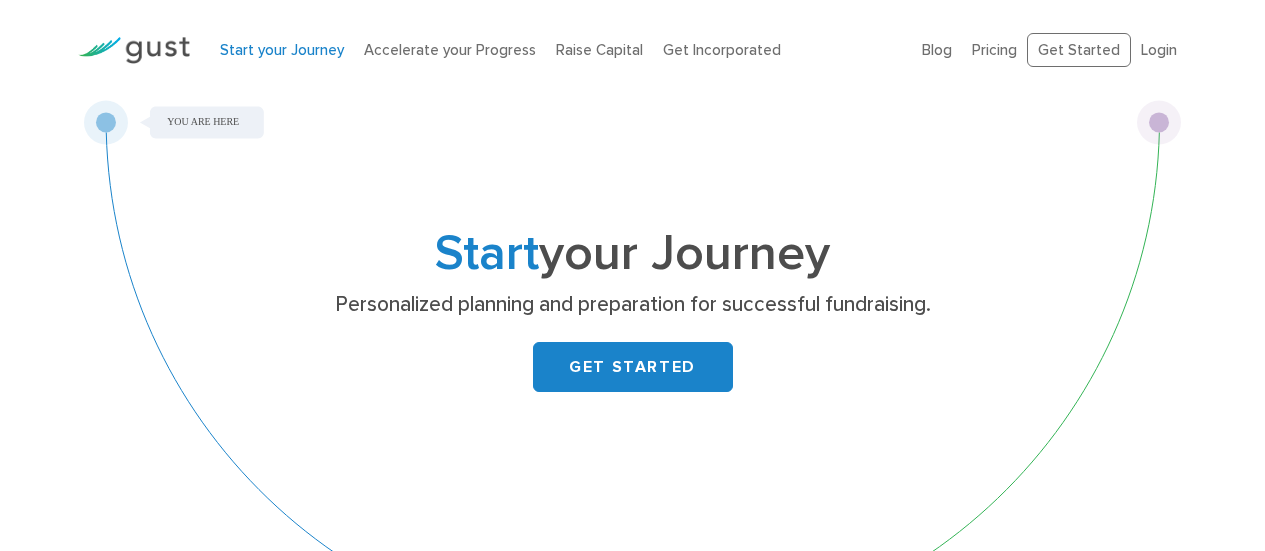 scroll, scrollTop: 0, scrollLeft: 0, axis: both 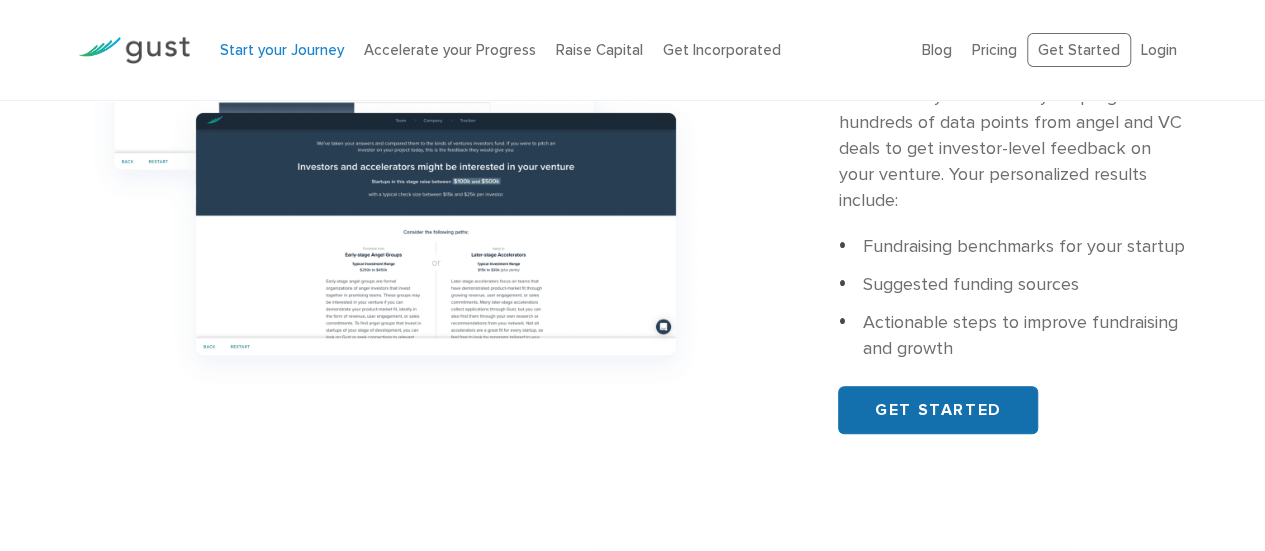 click on "GET STARTED" at bounding box center [938, 410] 